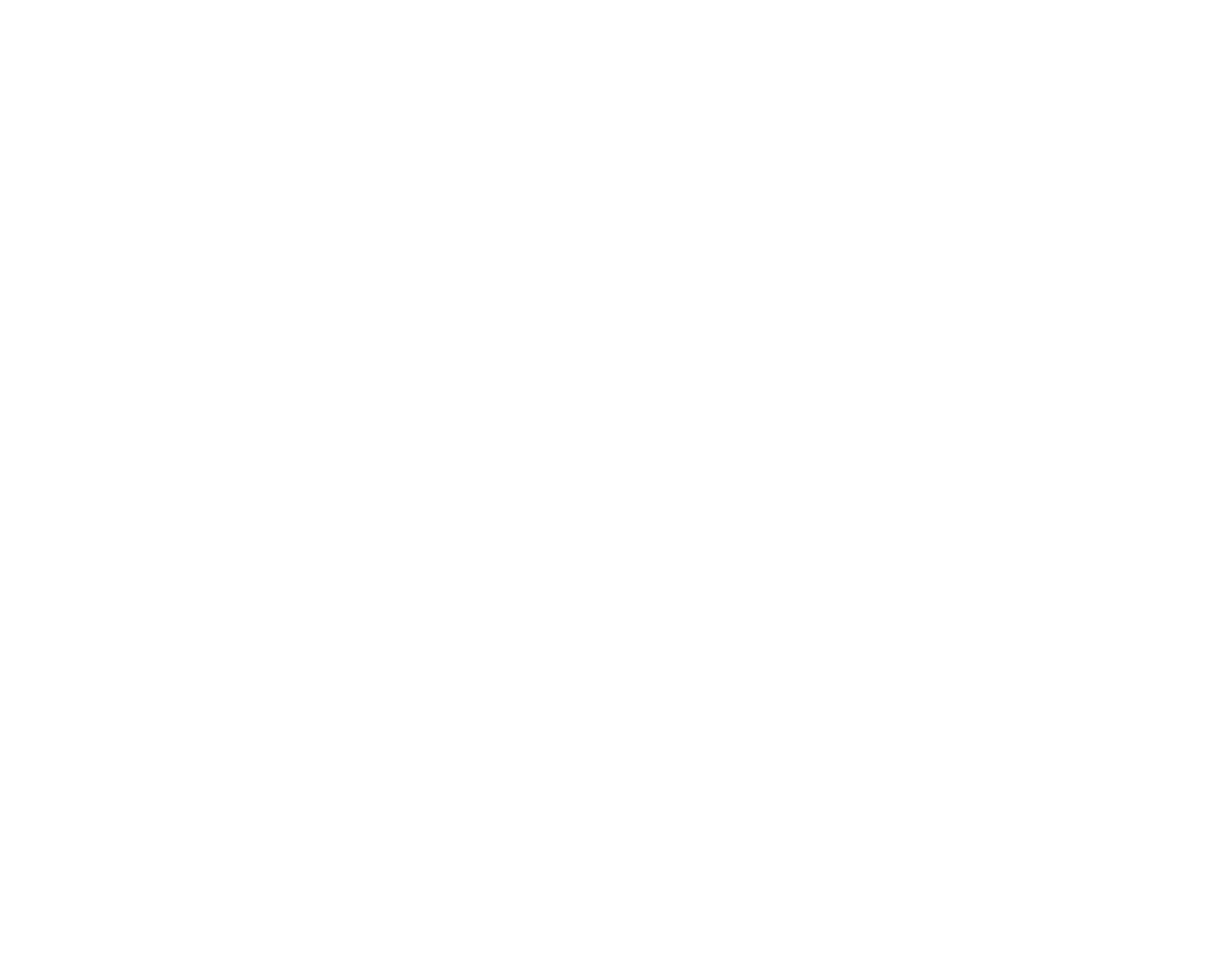 scroll, scrollTop: 0, scrollLeft: 0, axis: both 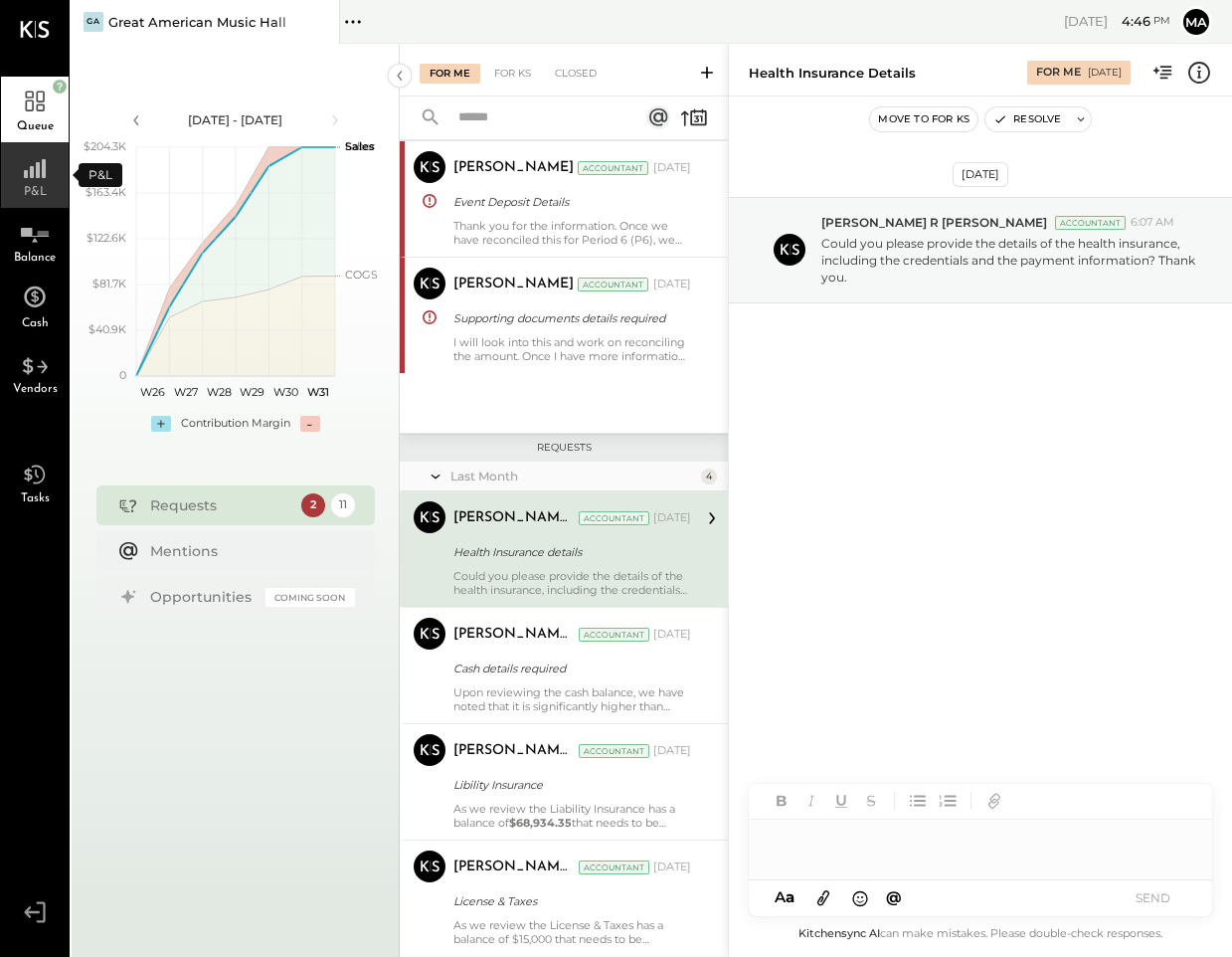 click 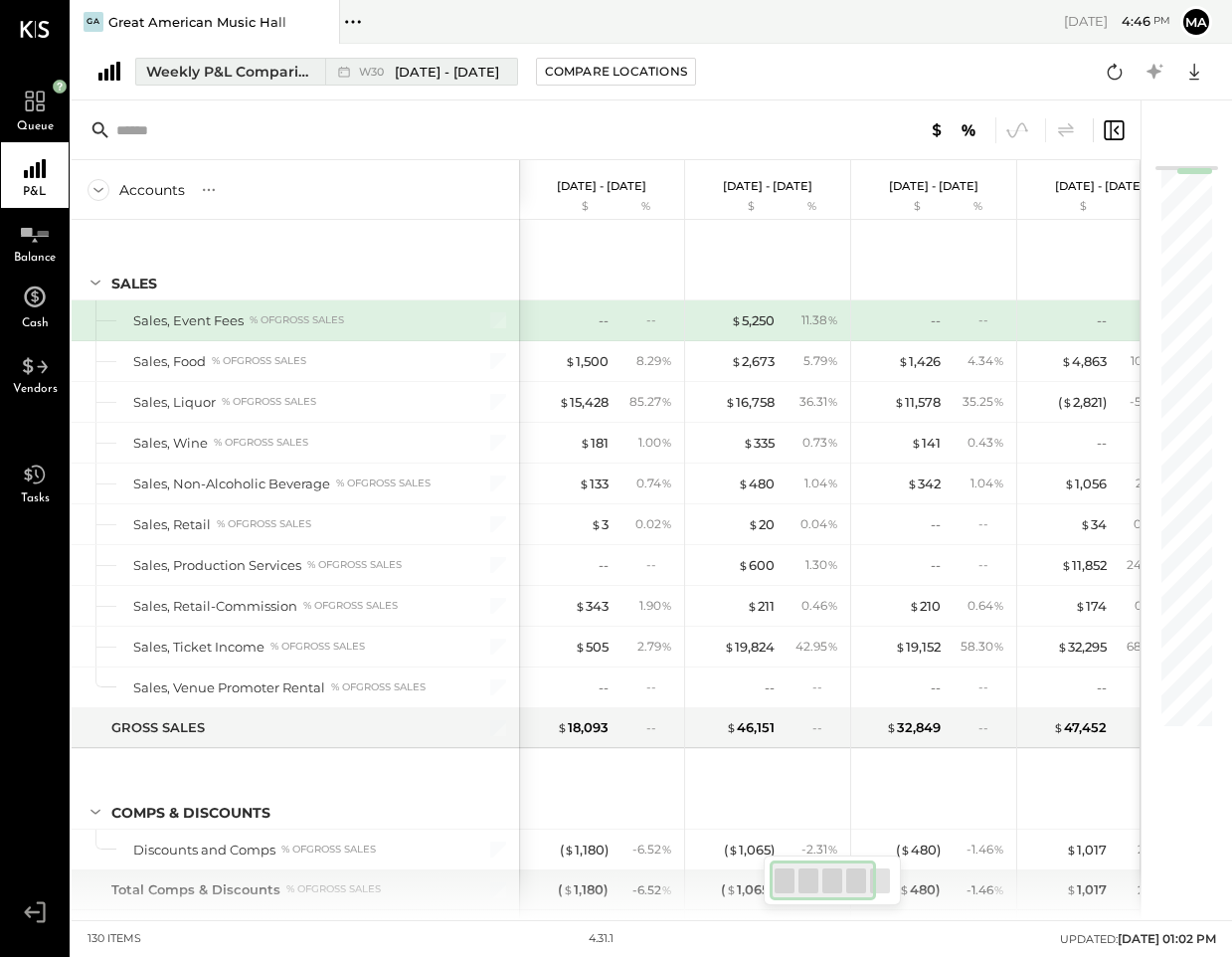 click on "Weekly P&L Comparison" at bounding box center (230, 72) 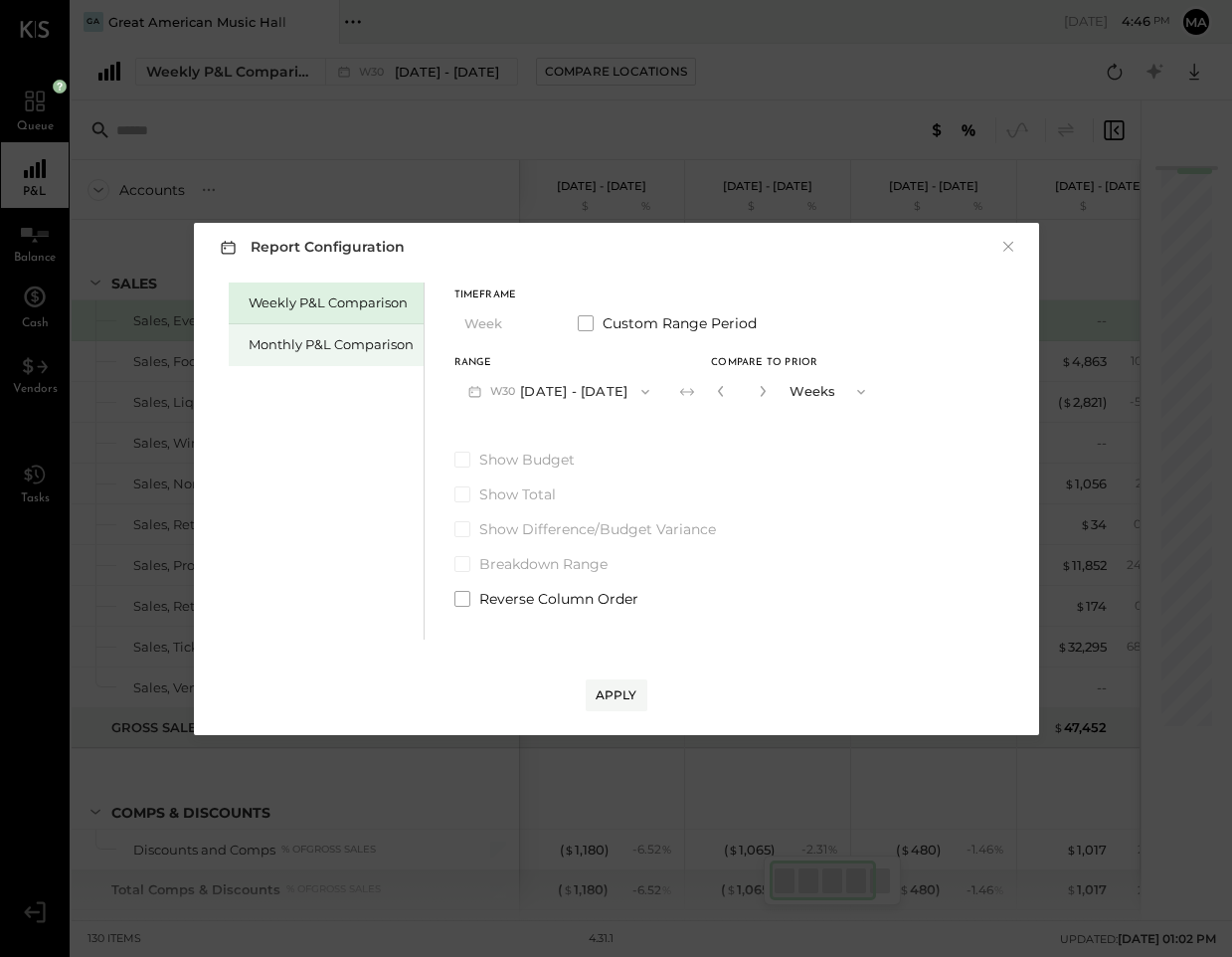 click on "Monthly P&L Comparison" at bounding box center [331, 344] 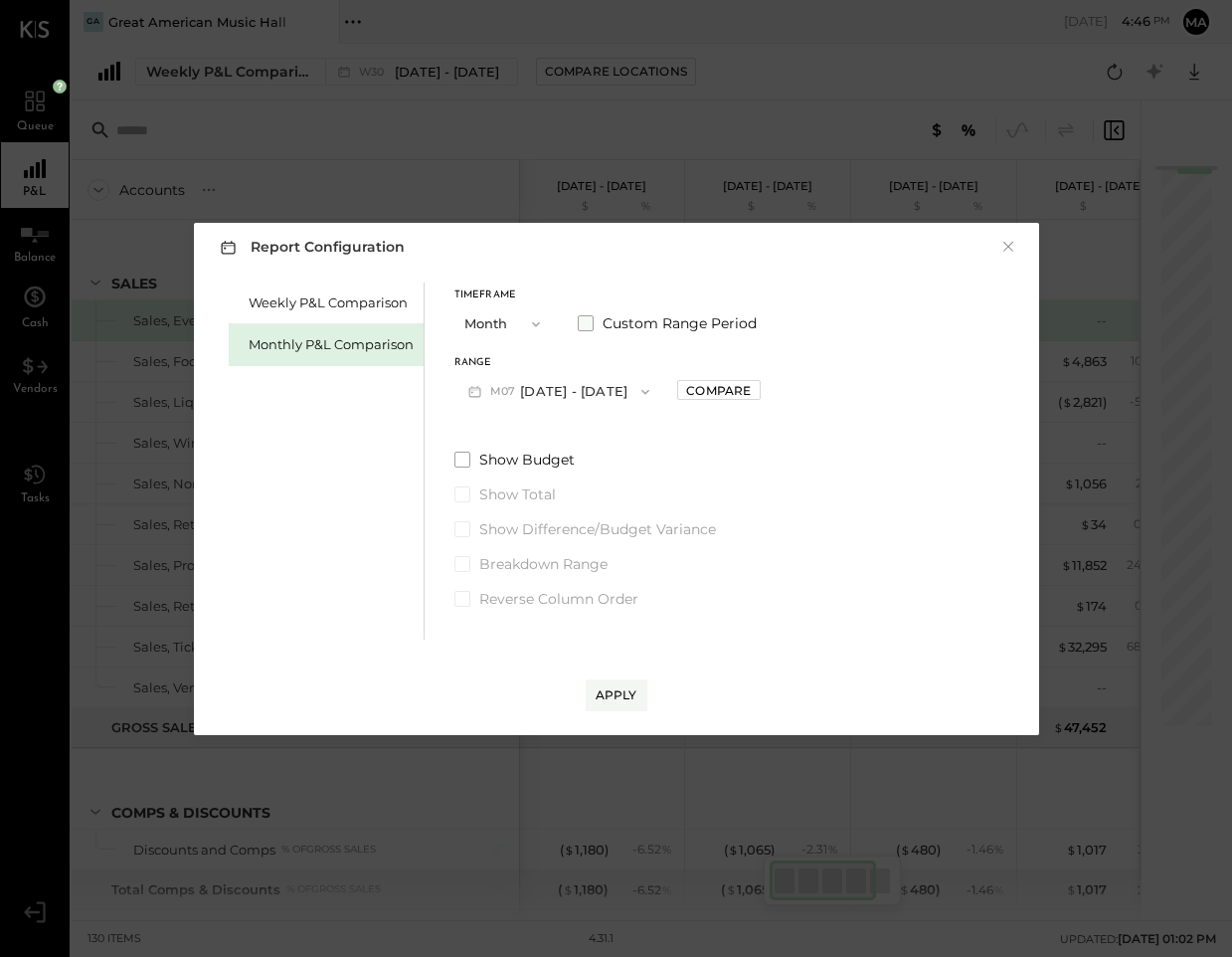 click at bounding box center (586, 323) 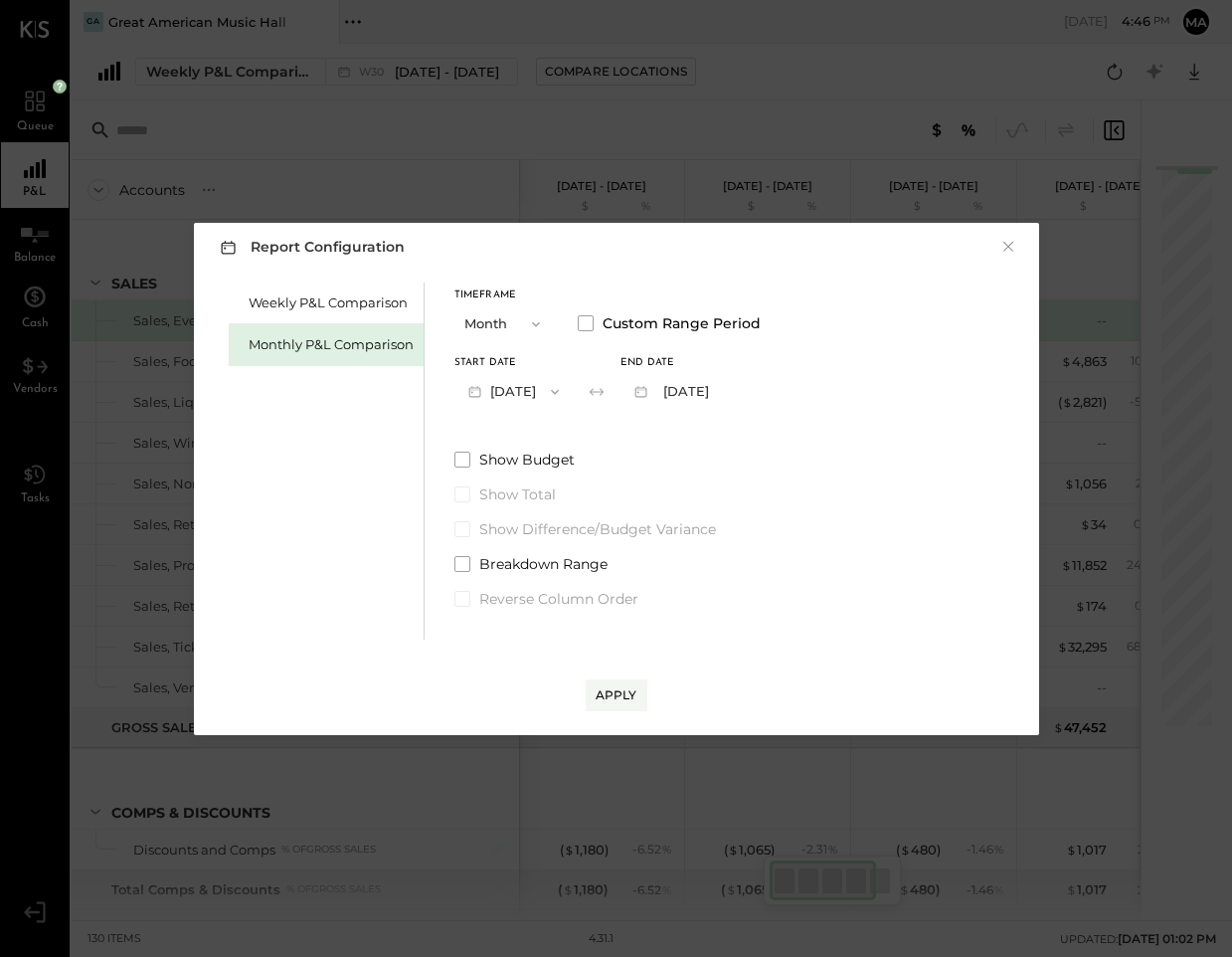 click on "Jul 1, 2025" at bounding box center [513, 391] 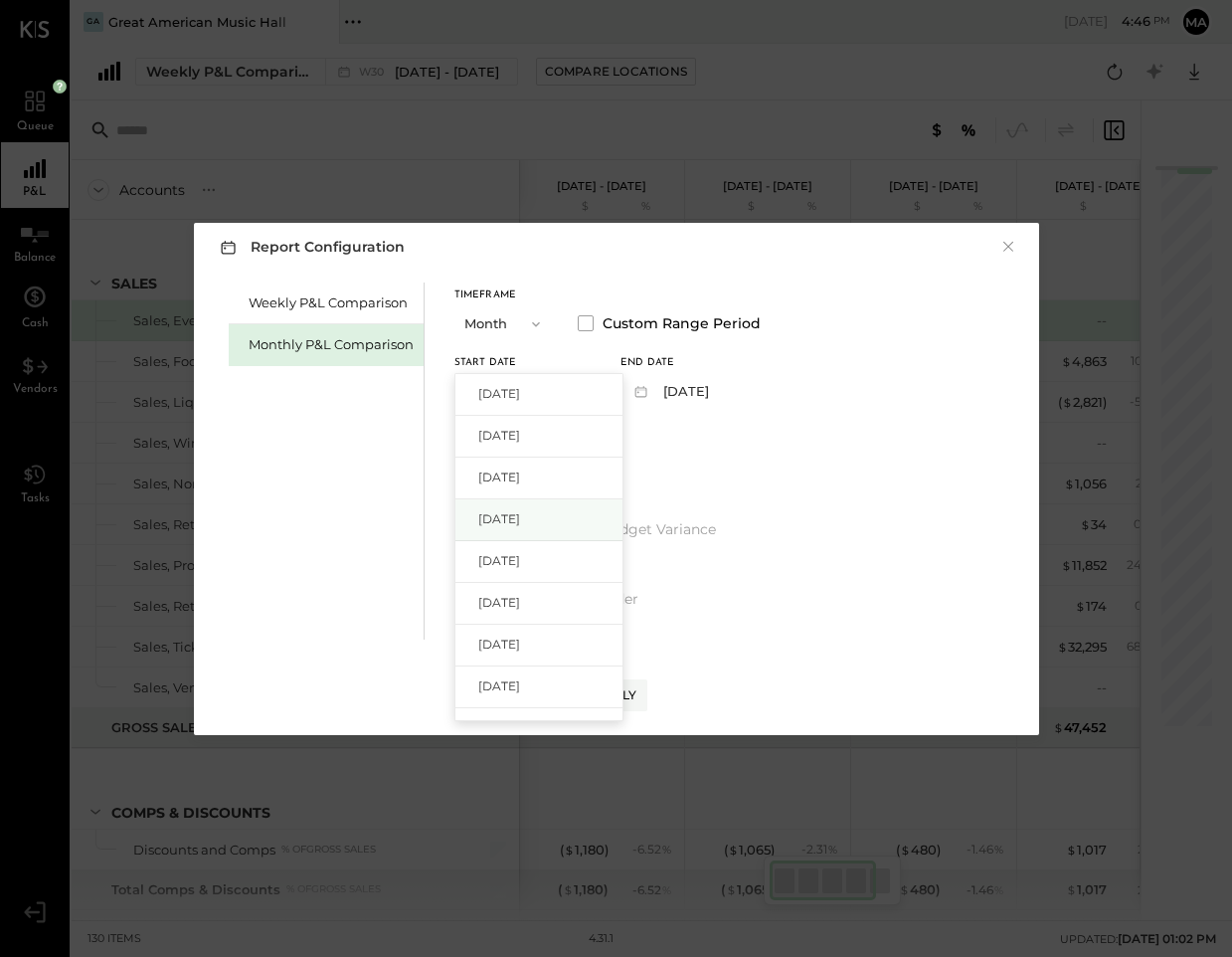 click on "Apr 1, 2025" at bounding box center (539, 520) 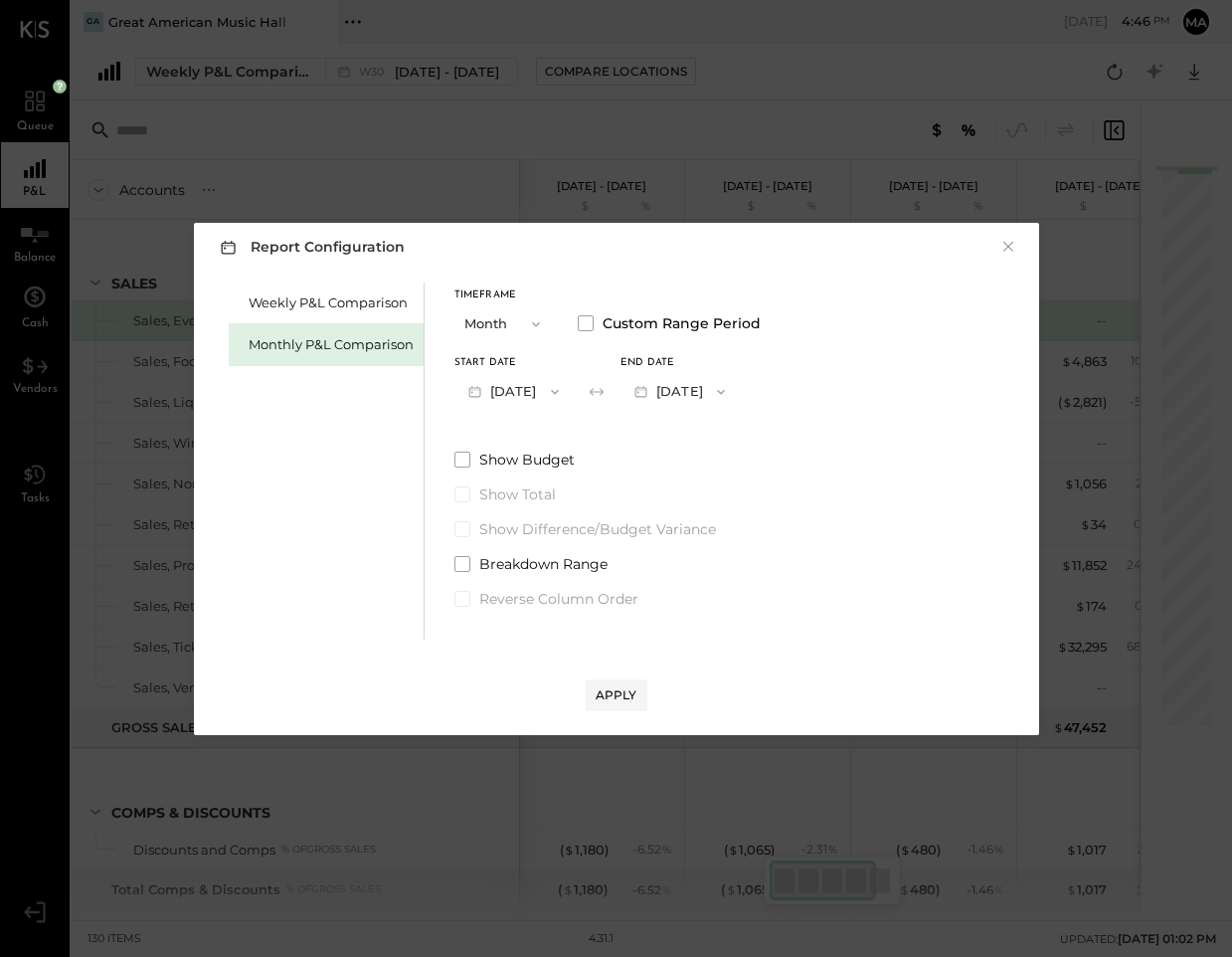 click on "Apr 30, 2025" at bounding box center [679, 391] 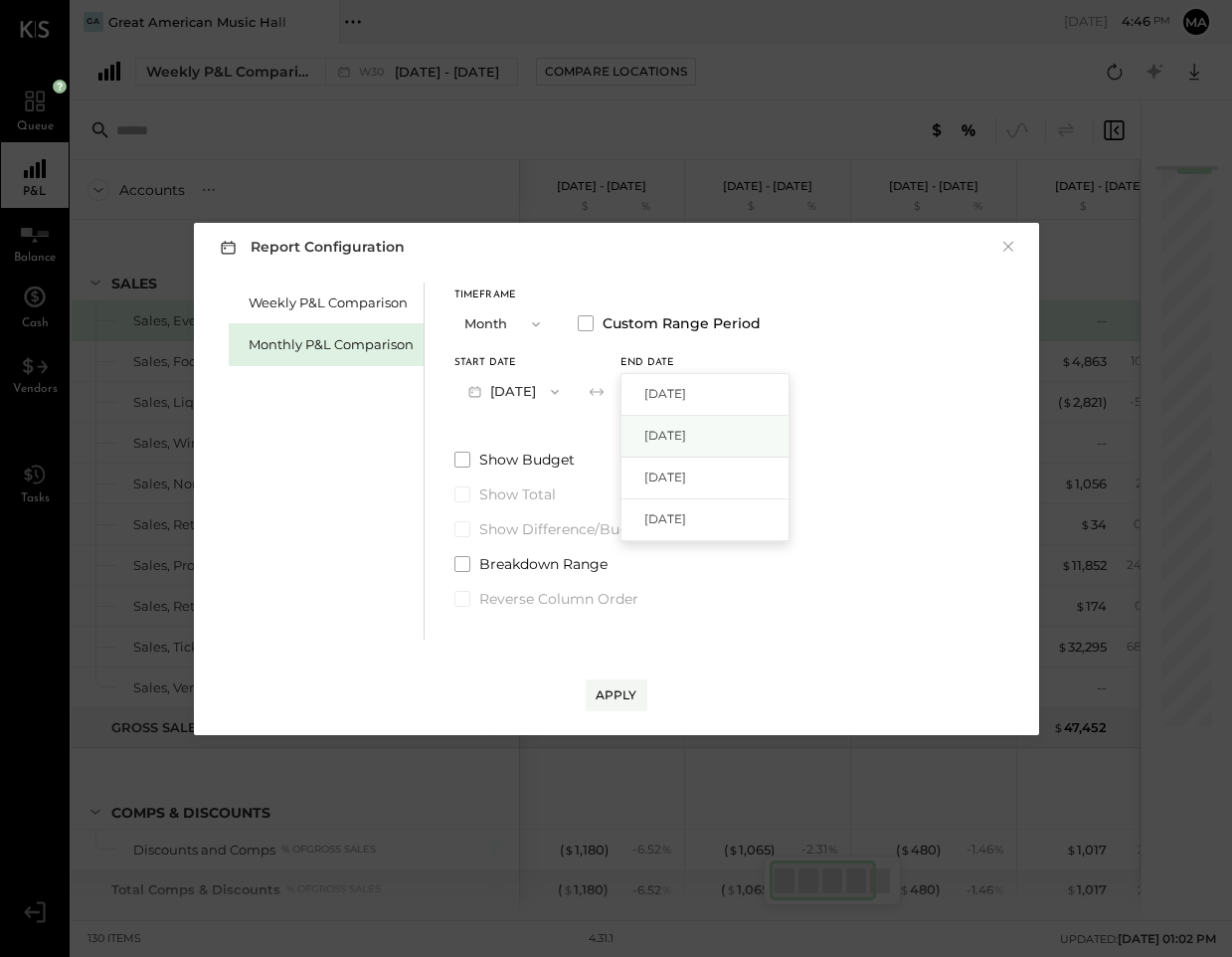 click on "Jun 30, 2025" at bounding box center [665, 435] 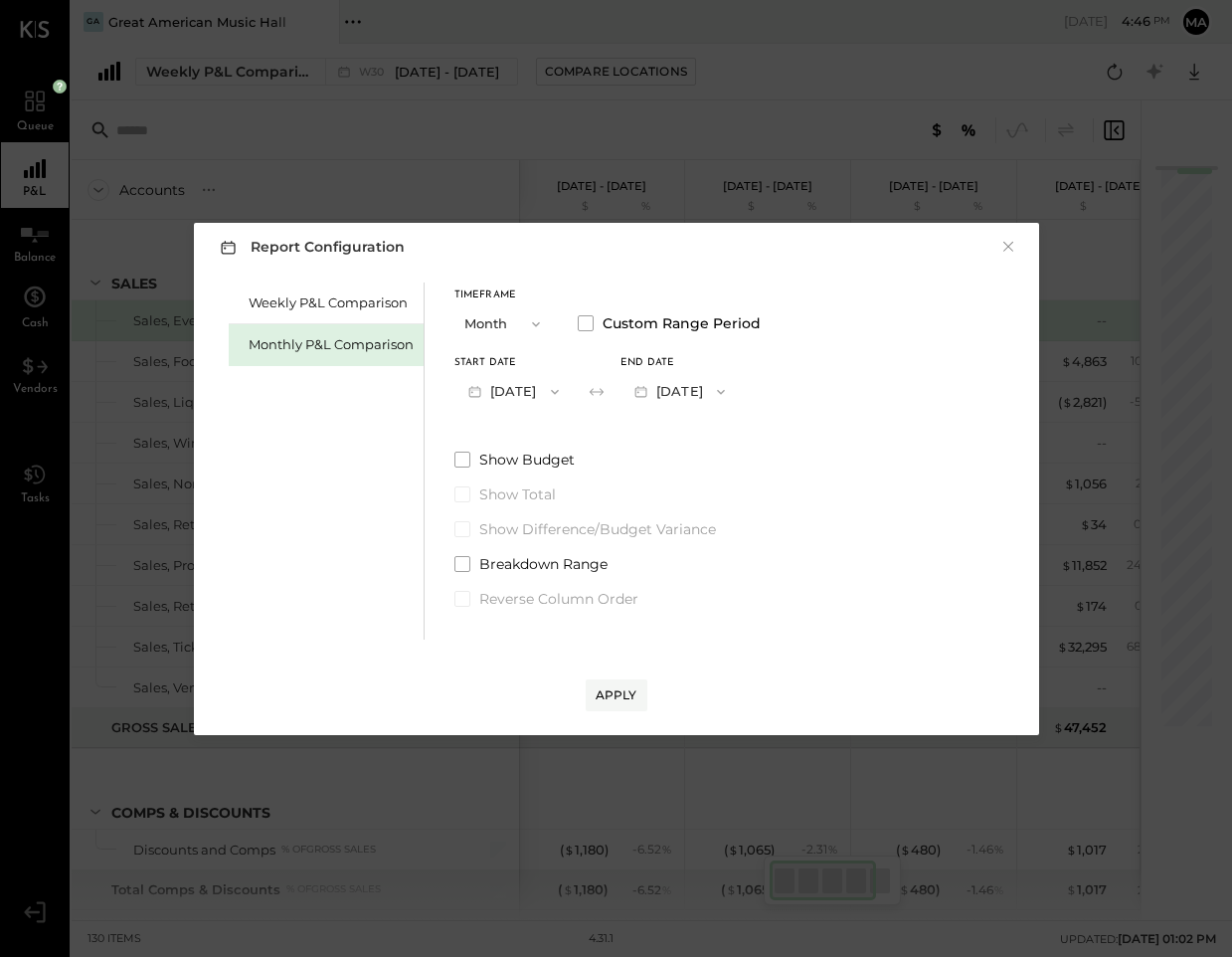 click on "Apr 1, 2025" at bounding box center [513, 391] 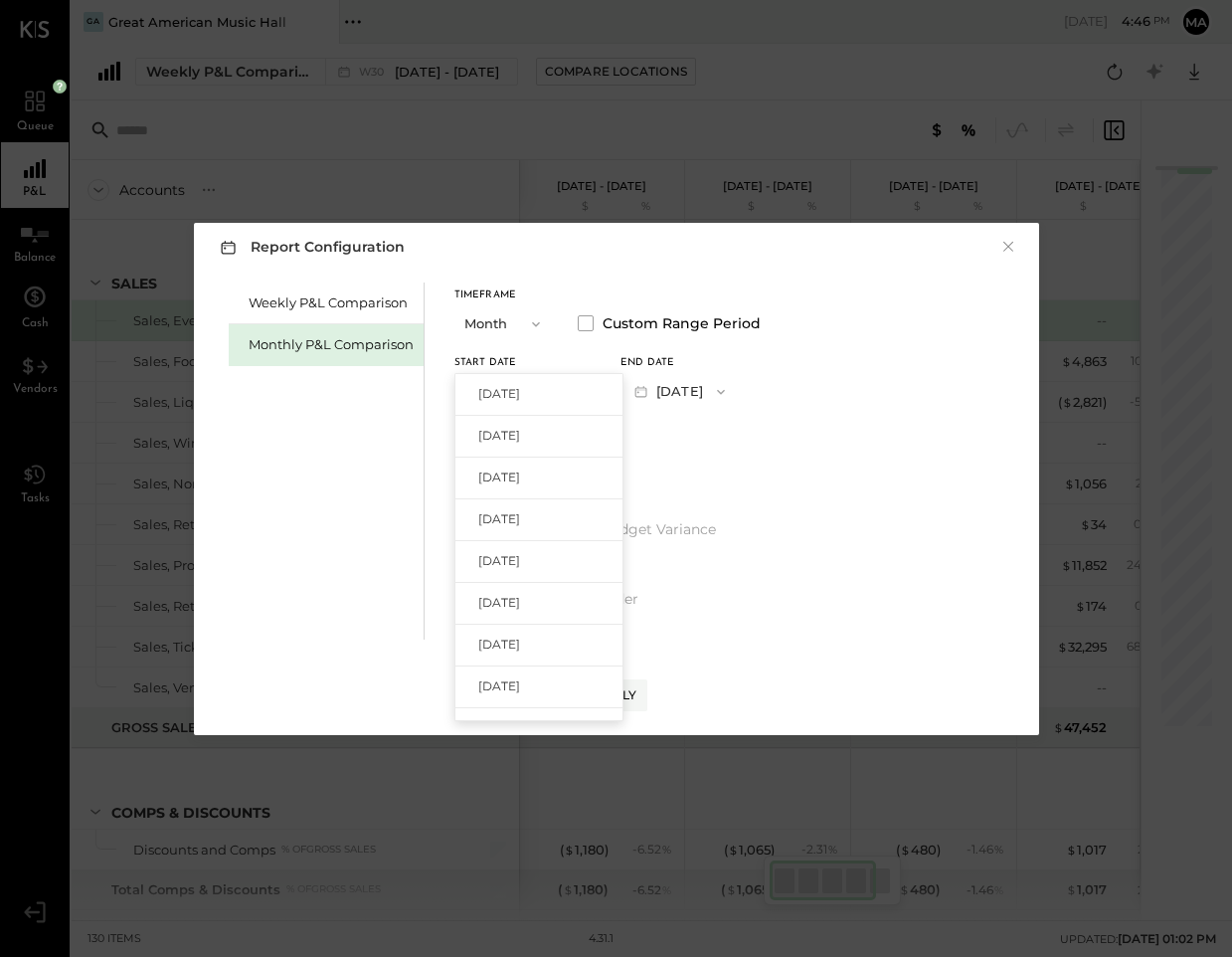 drag, startPoint x: 547, startPoint y: 472, endPoint x: 598, endPoint y: 445, distance: 57.706152 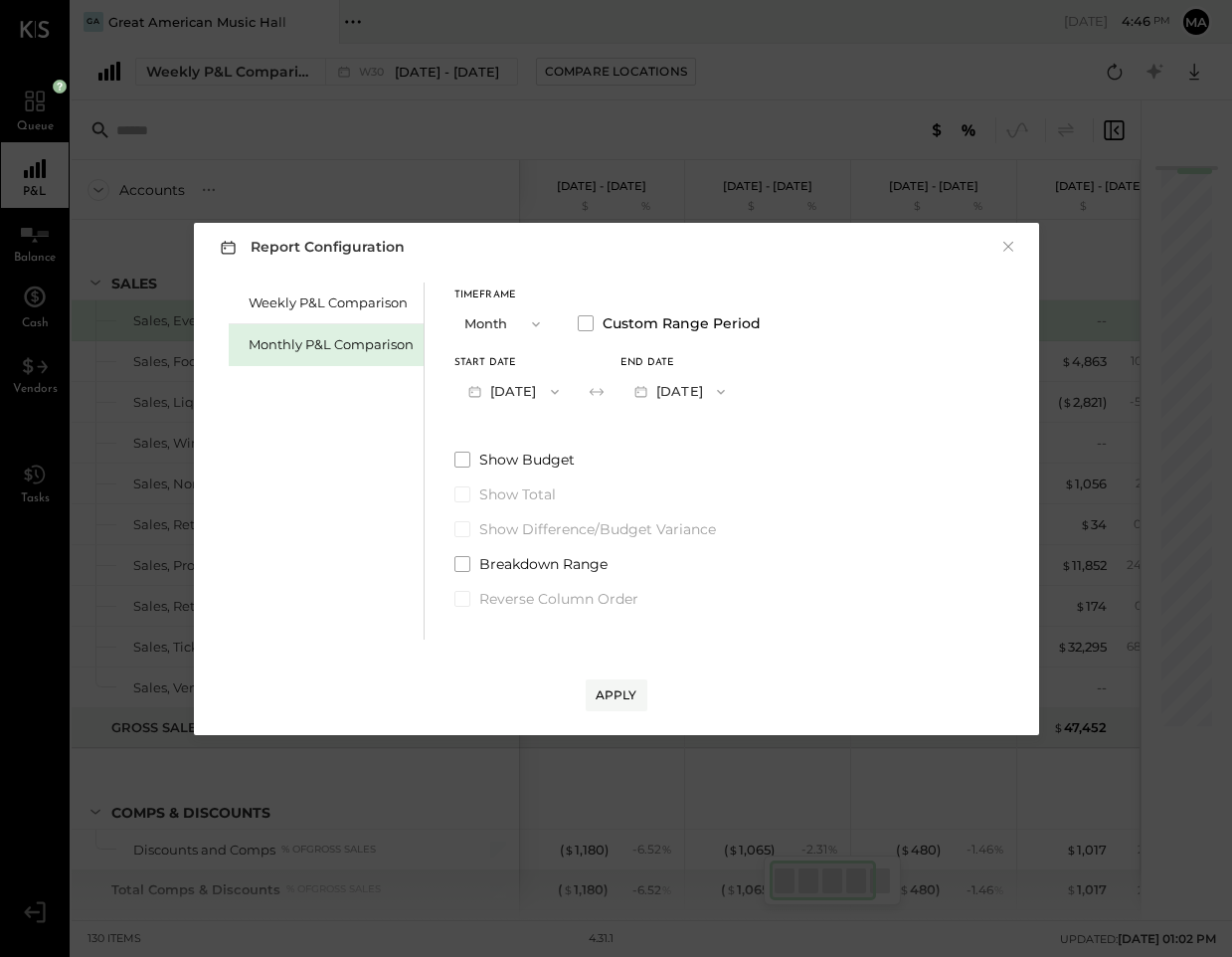click on "May 31, 2025" at bounding box center (679, 391) 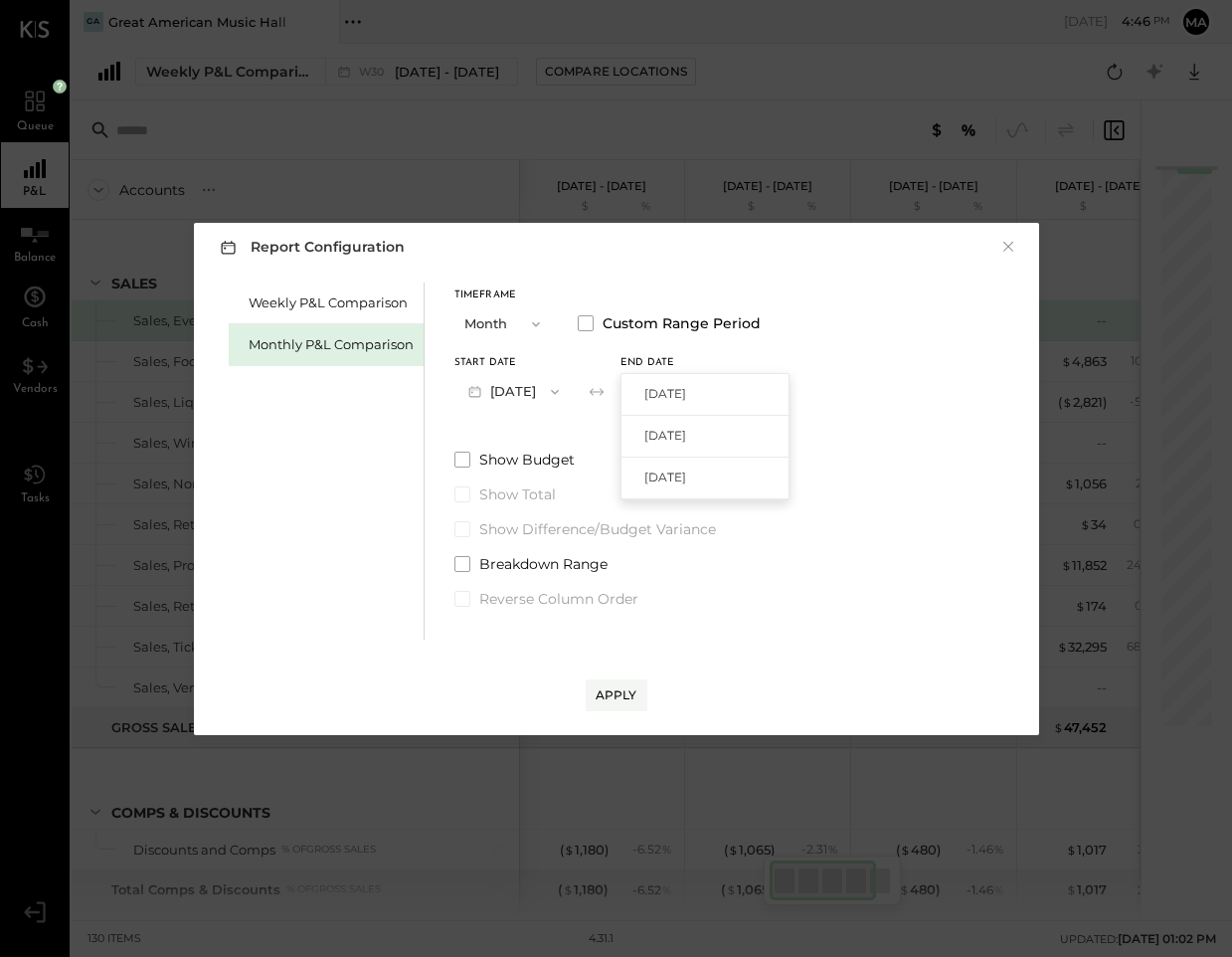 click on "May 1, 2025" at bounding box center [513, 391] 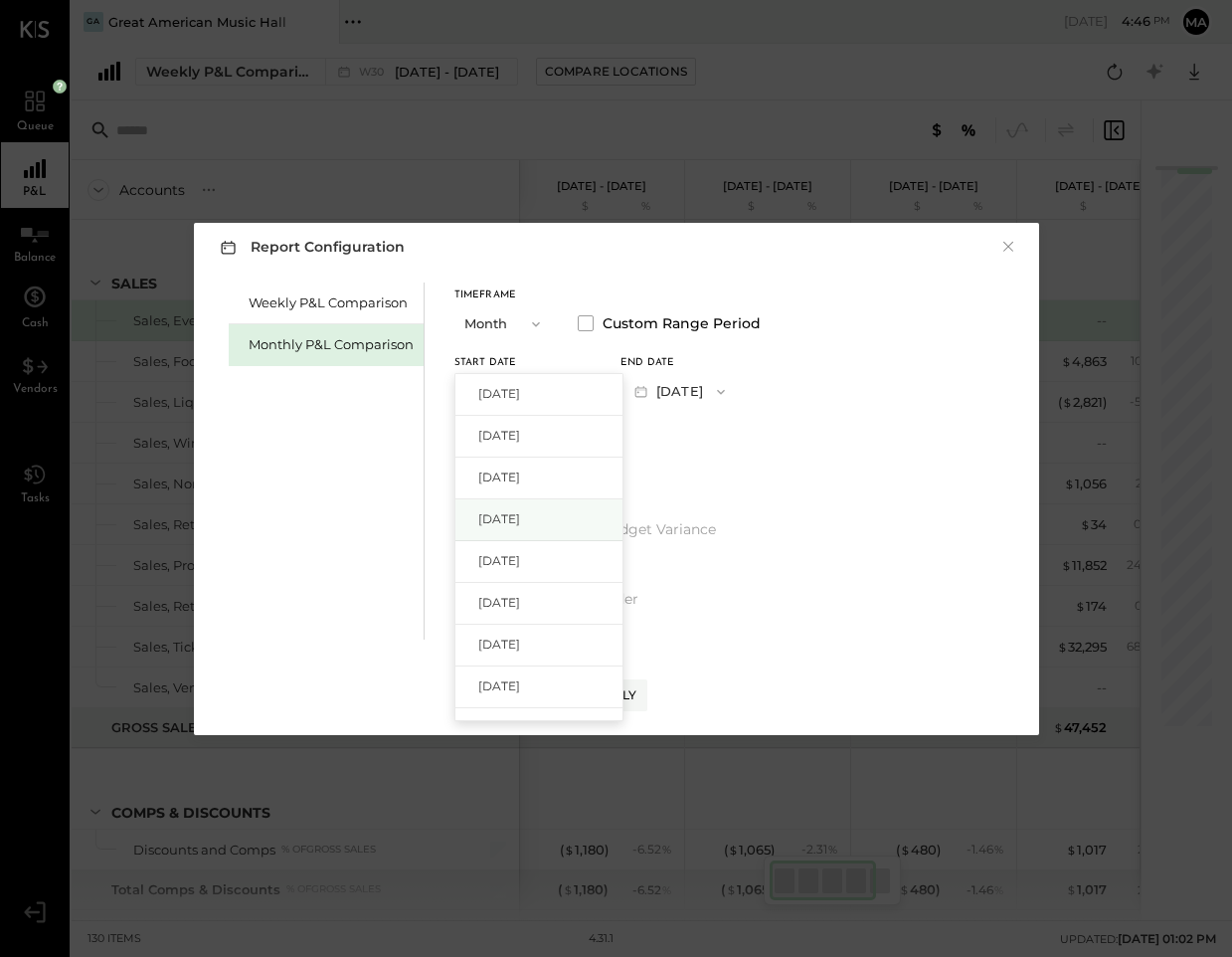 click on "Apr 1, 2025" at bounding box center [499, 518] 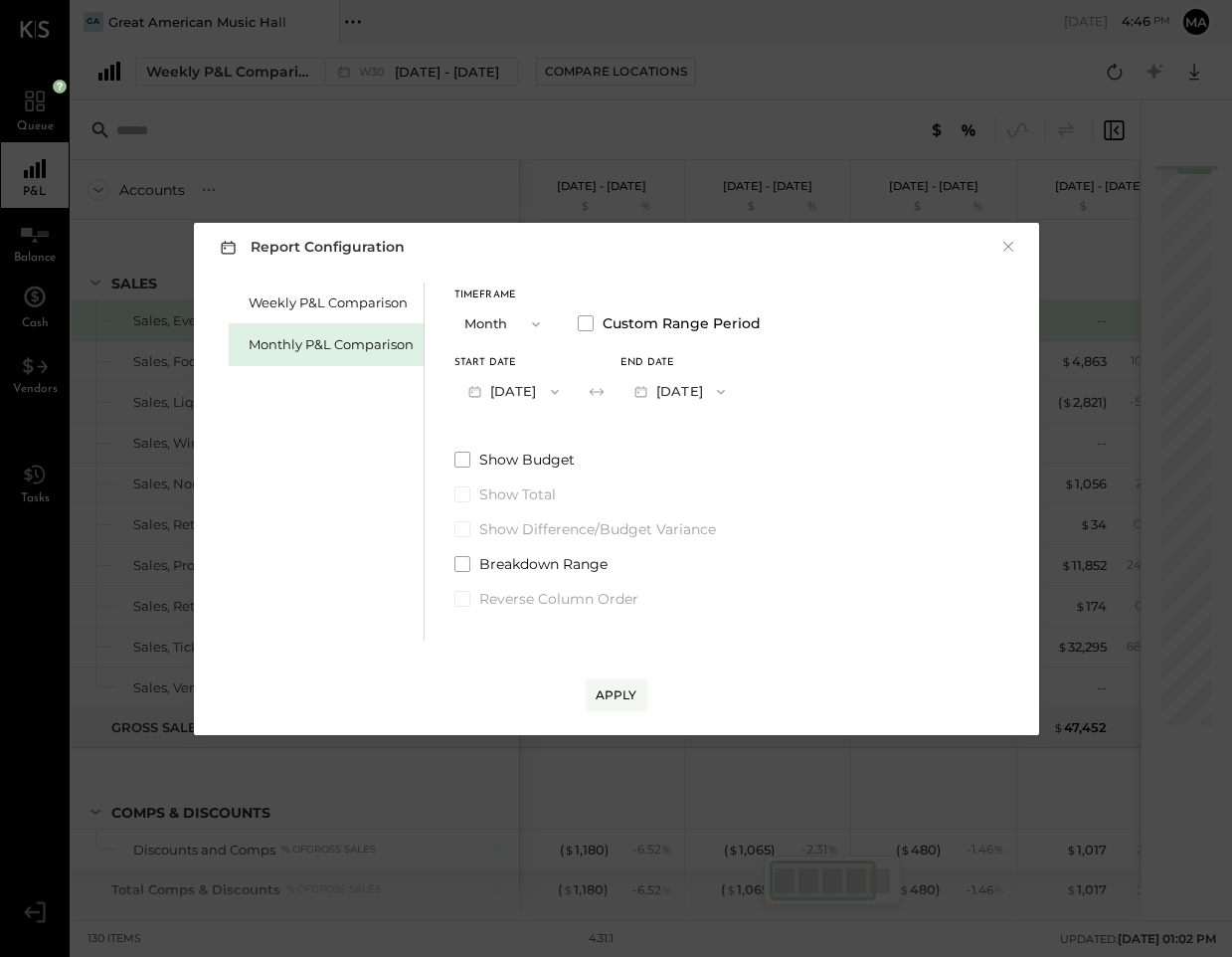 click on "Apr 30, 2025" at bounding box center (679, 391) 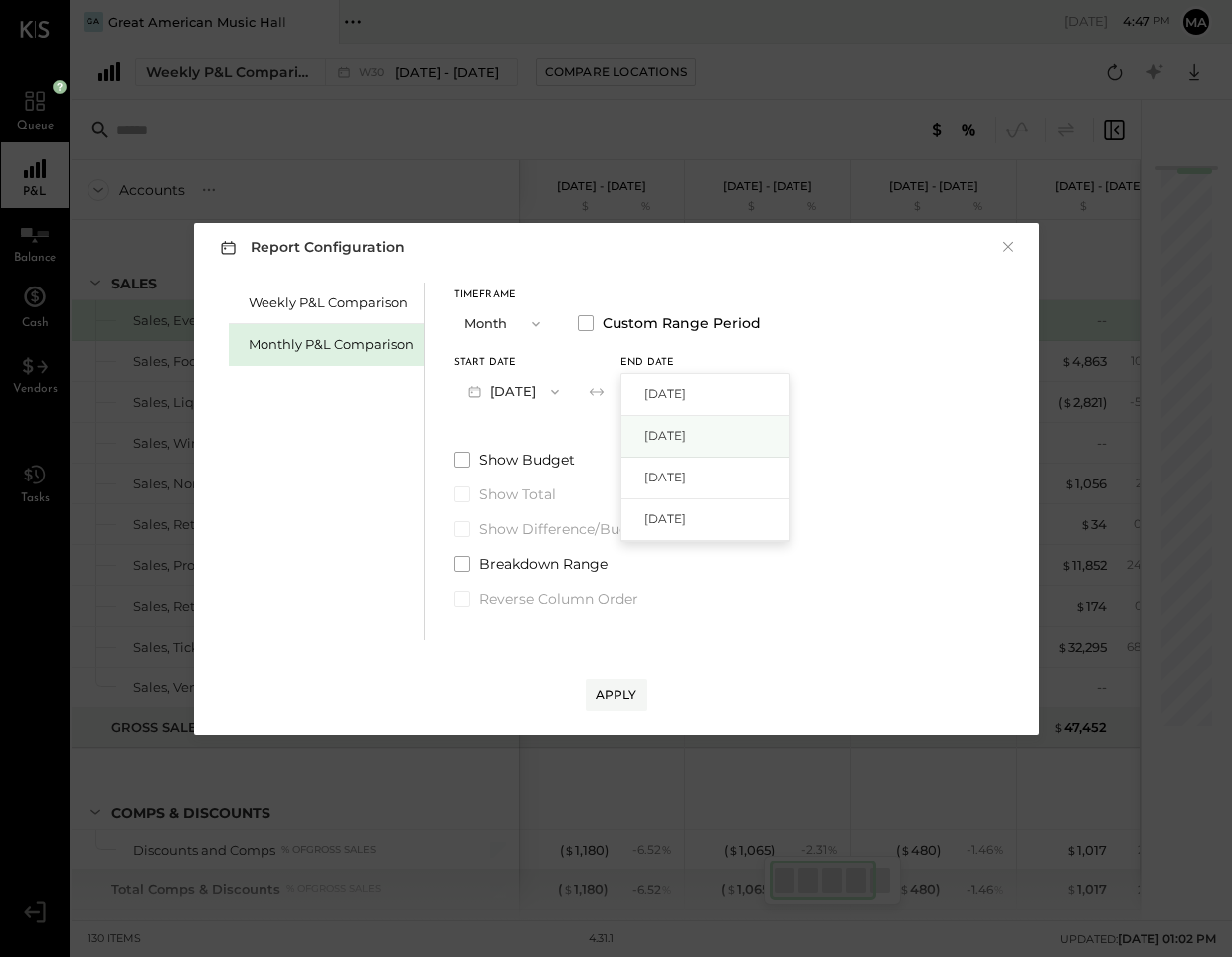 click on "Jun 30, 2025" at bounding box center [705, 437] 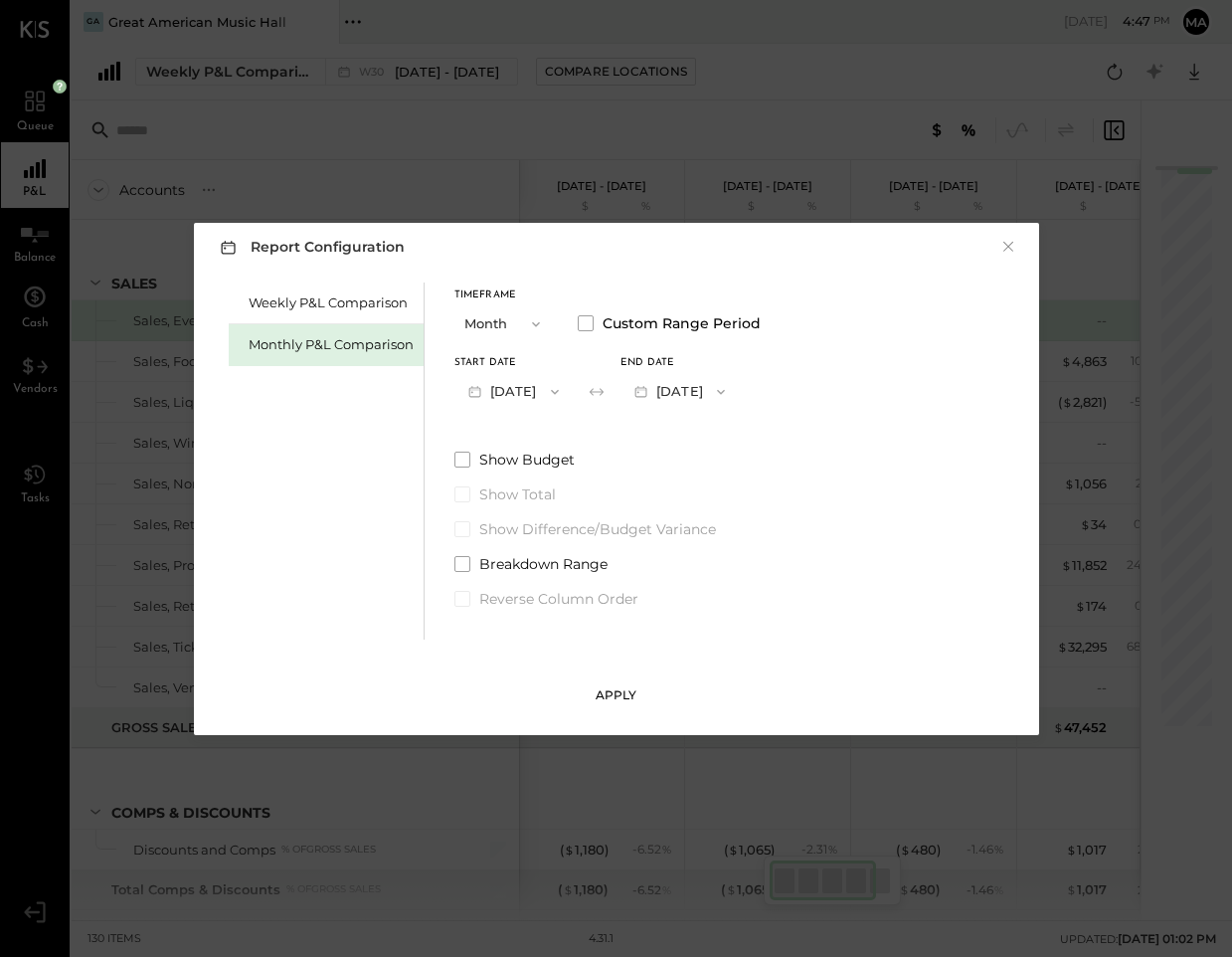 click on "Apply" at bounding box center [616, 694] 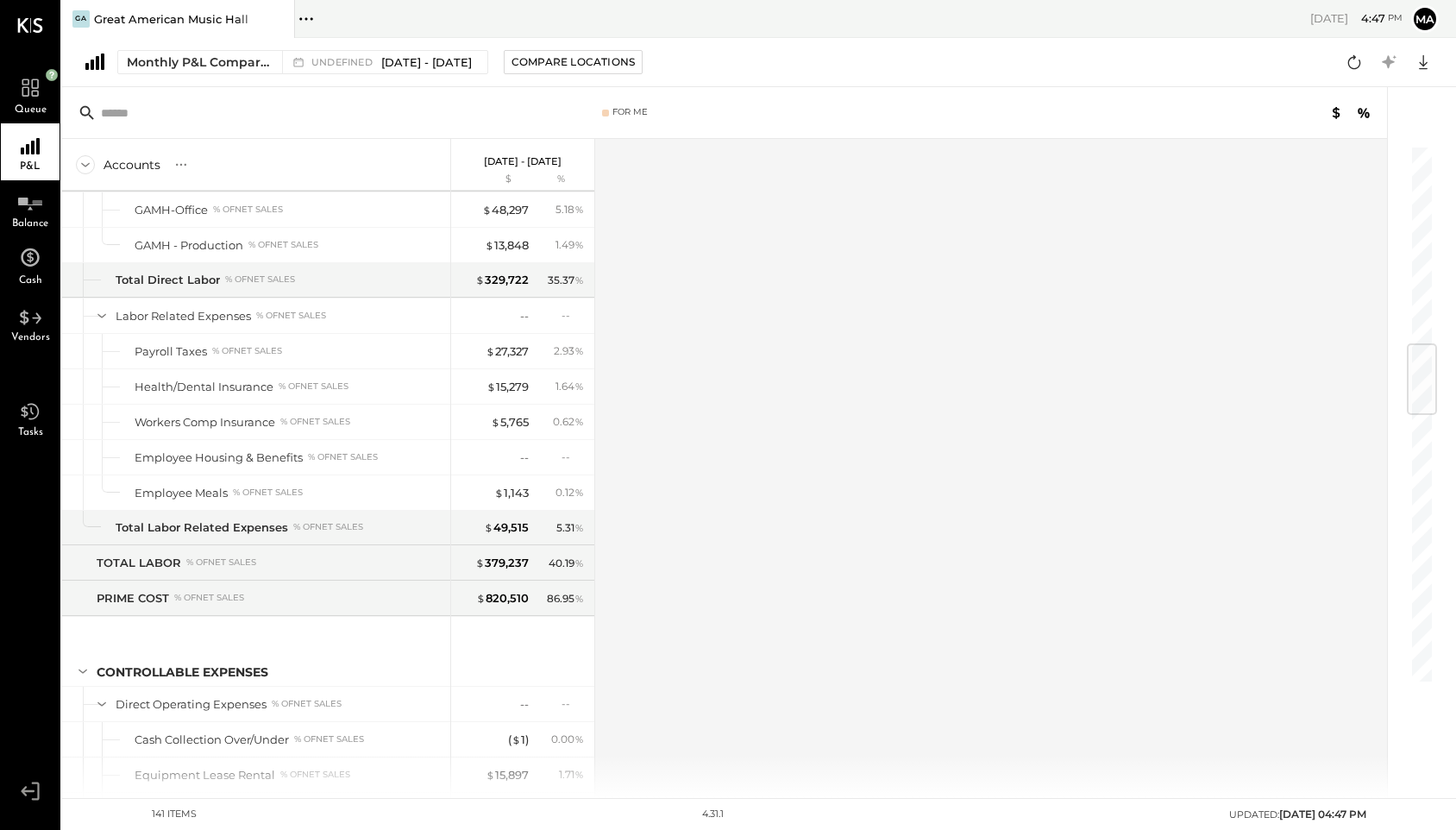 scroll, scrollTop: 3957, scrollLeft: 0, axis: vertical 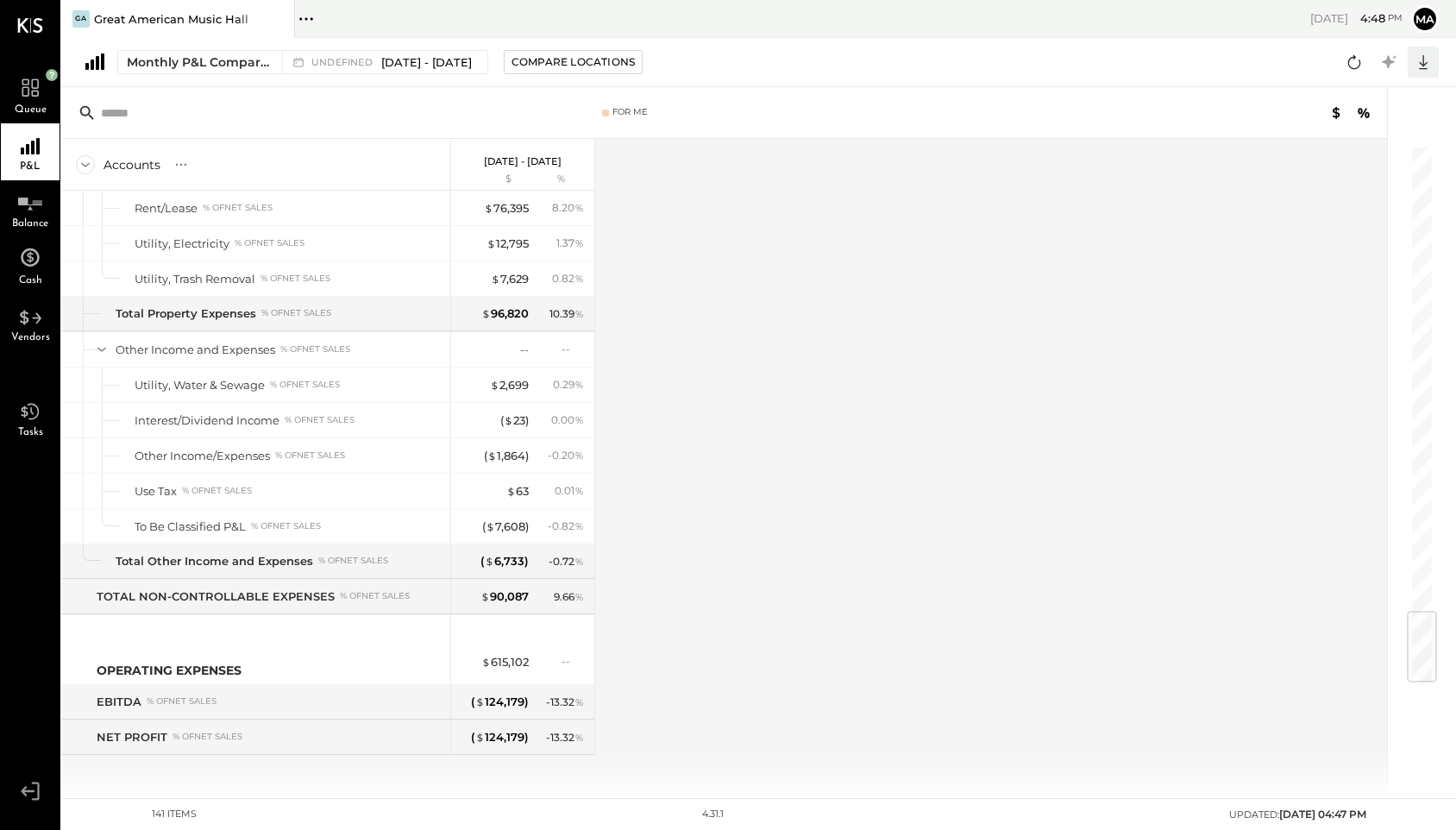 click 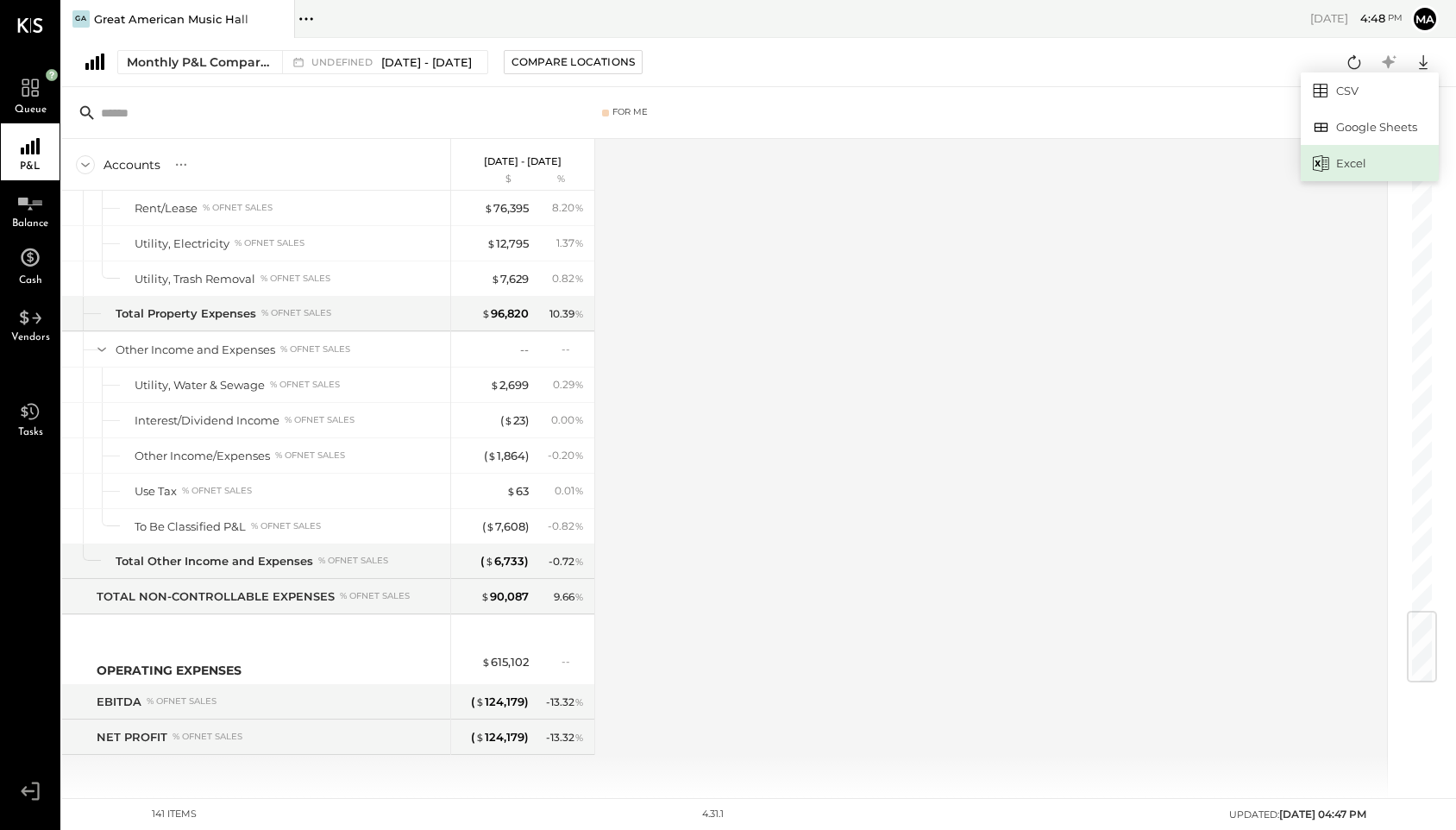 click on "Excel" at bounding box center [1370, 163] 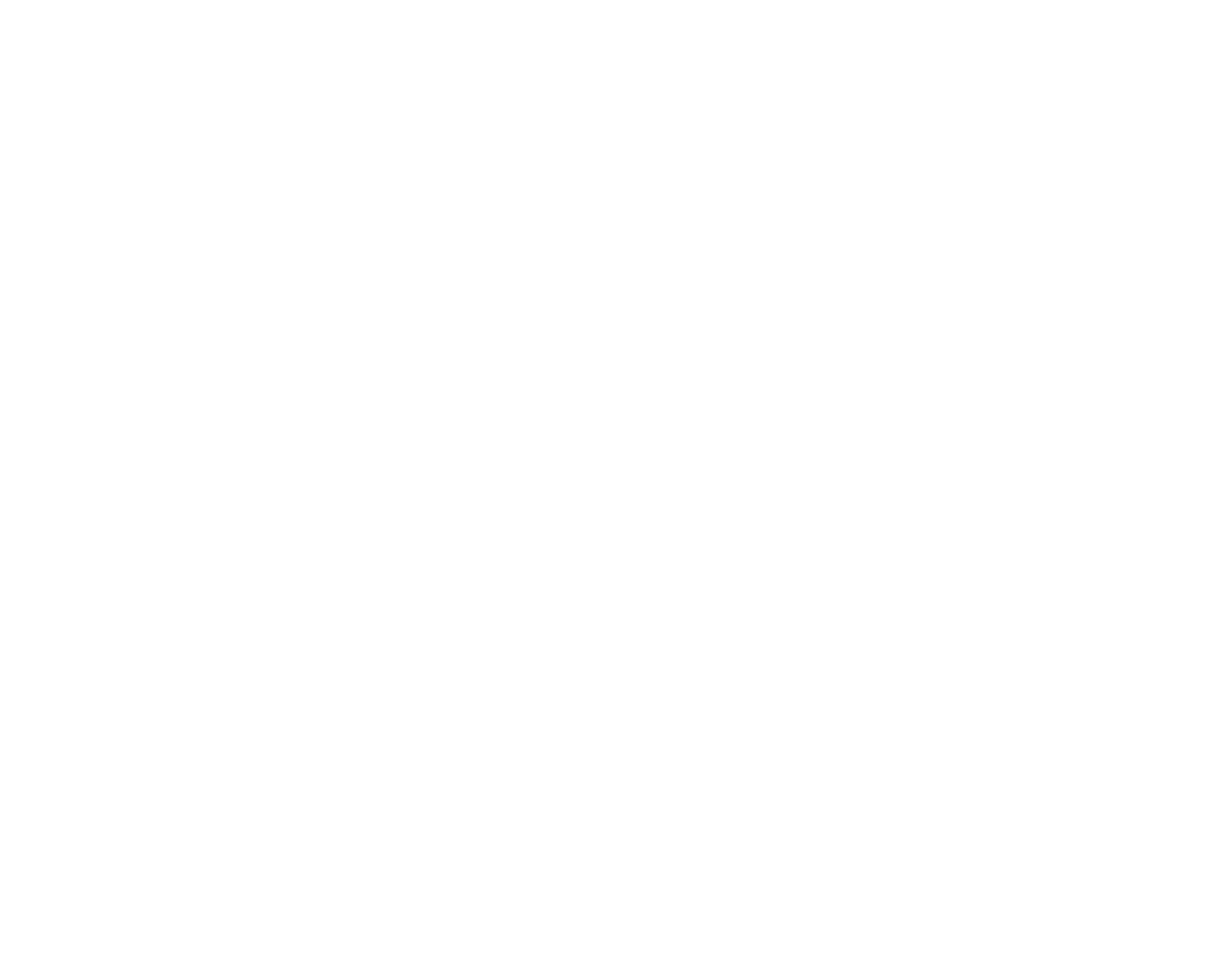 scroll, scrollTop: 0, scrollLeft: 0, axis: both 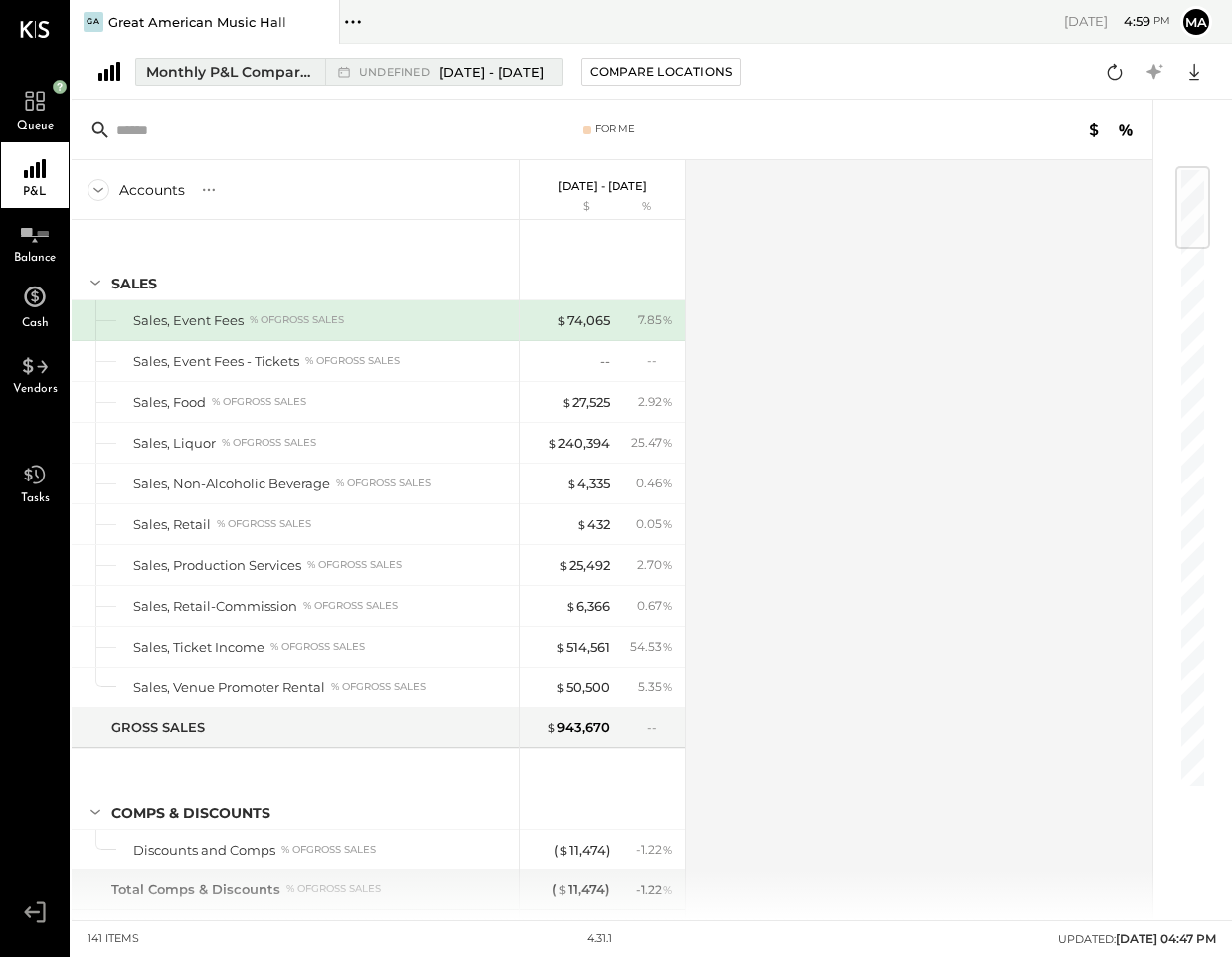 click on "Monthly P&L Comparison" at bounding box center (230, 72) 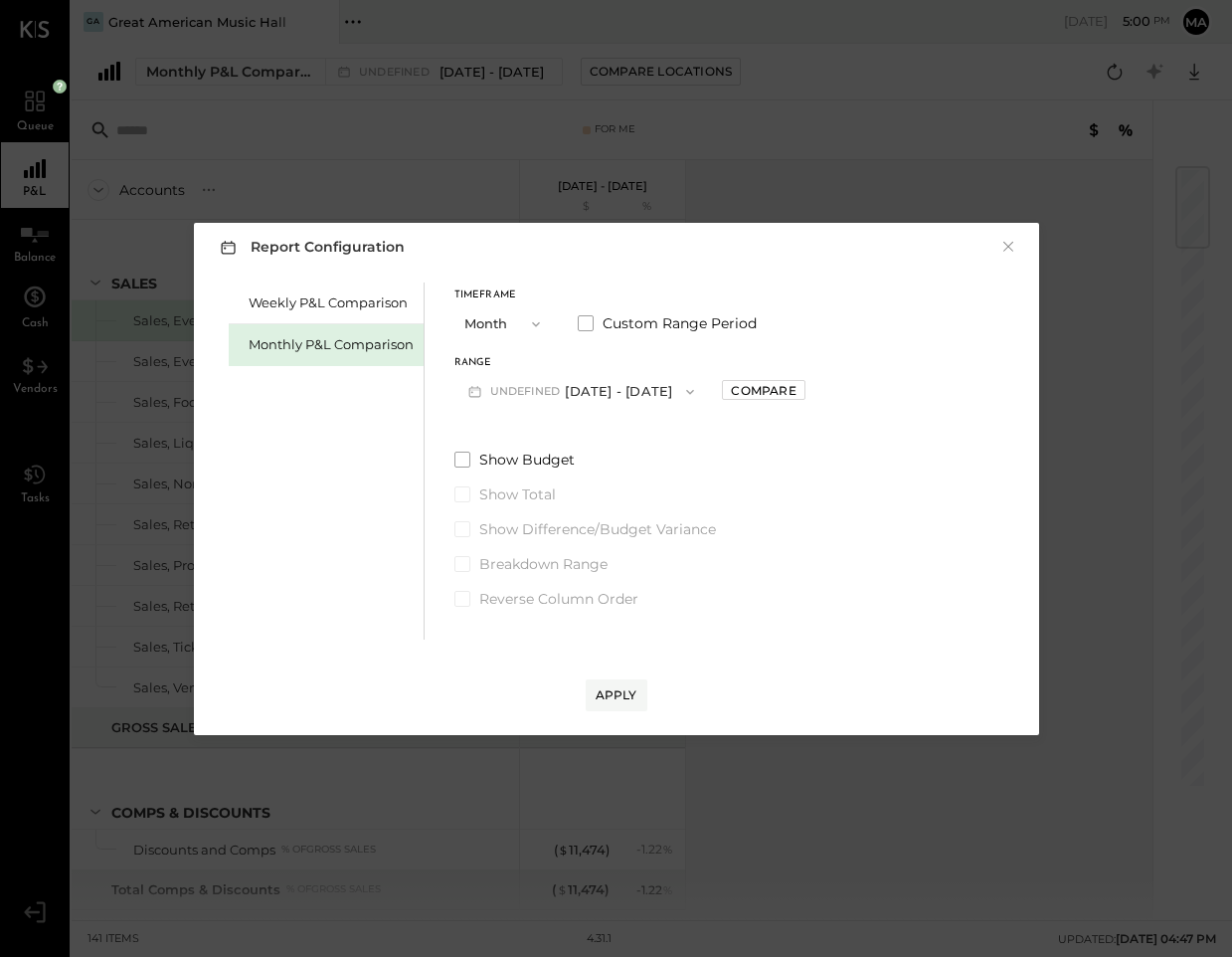 click on "Report Configuration × Weekly P&L Comparison Monthly P&L Comparison Timeframe Month Custom Range Period Range undefined Apr 1 - Jun 30, 2025 Compare Show Budget Show Total Show Difference/Budget Variance Breakdown Range Reverse Column Order Apply" at bounding box center [616, 478] 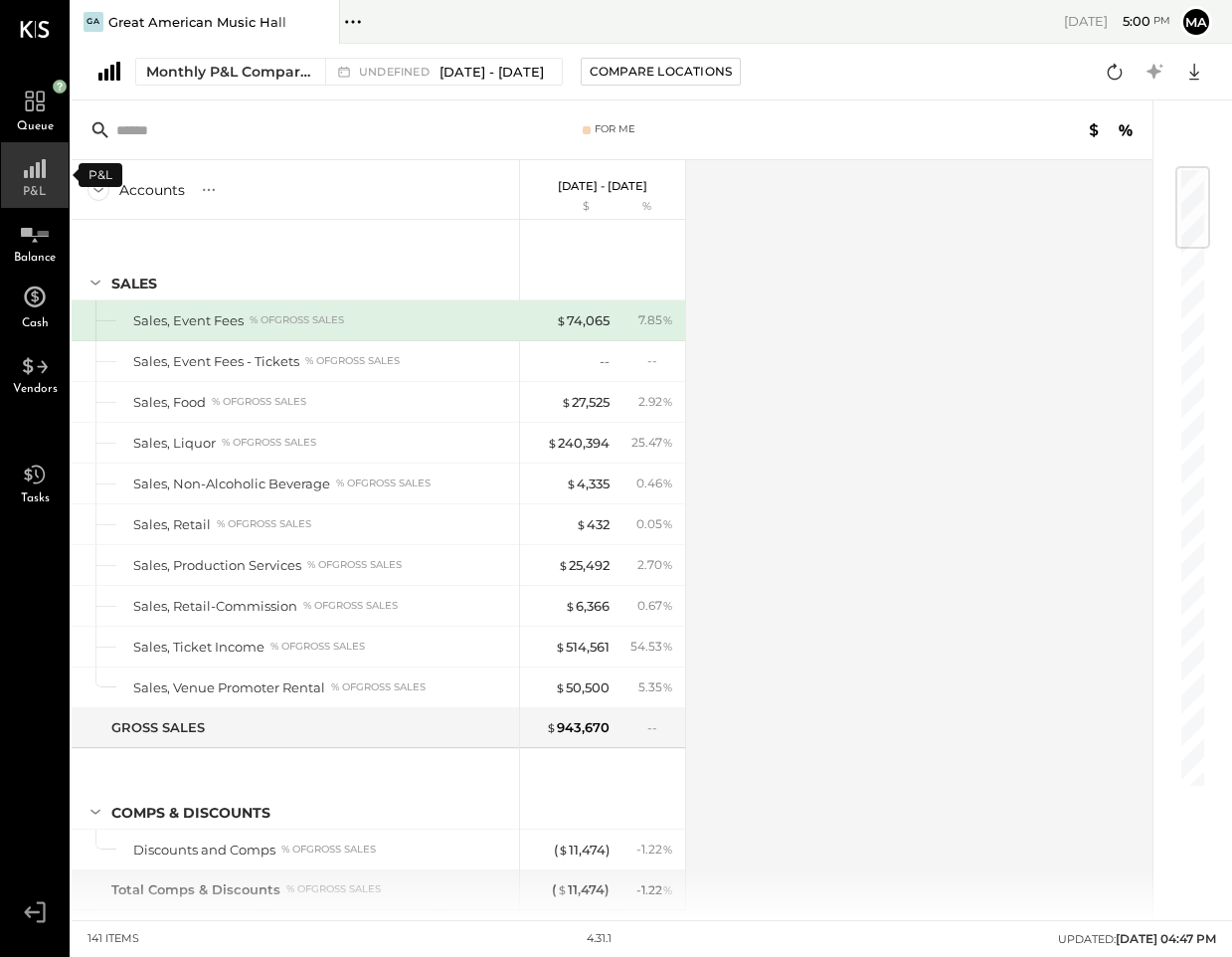 click on "P&L" at bounding box center [35, 192] 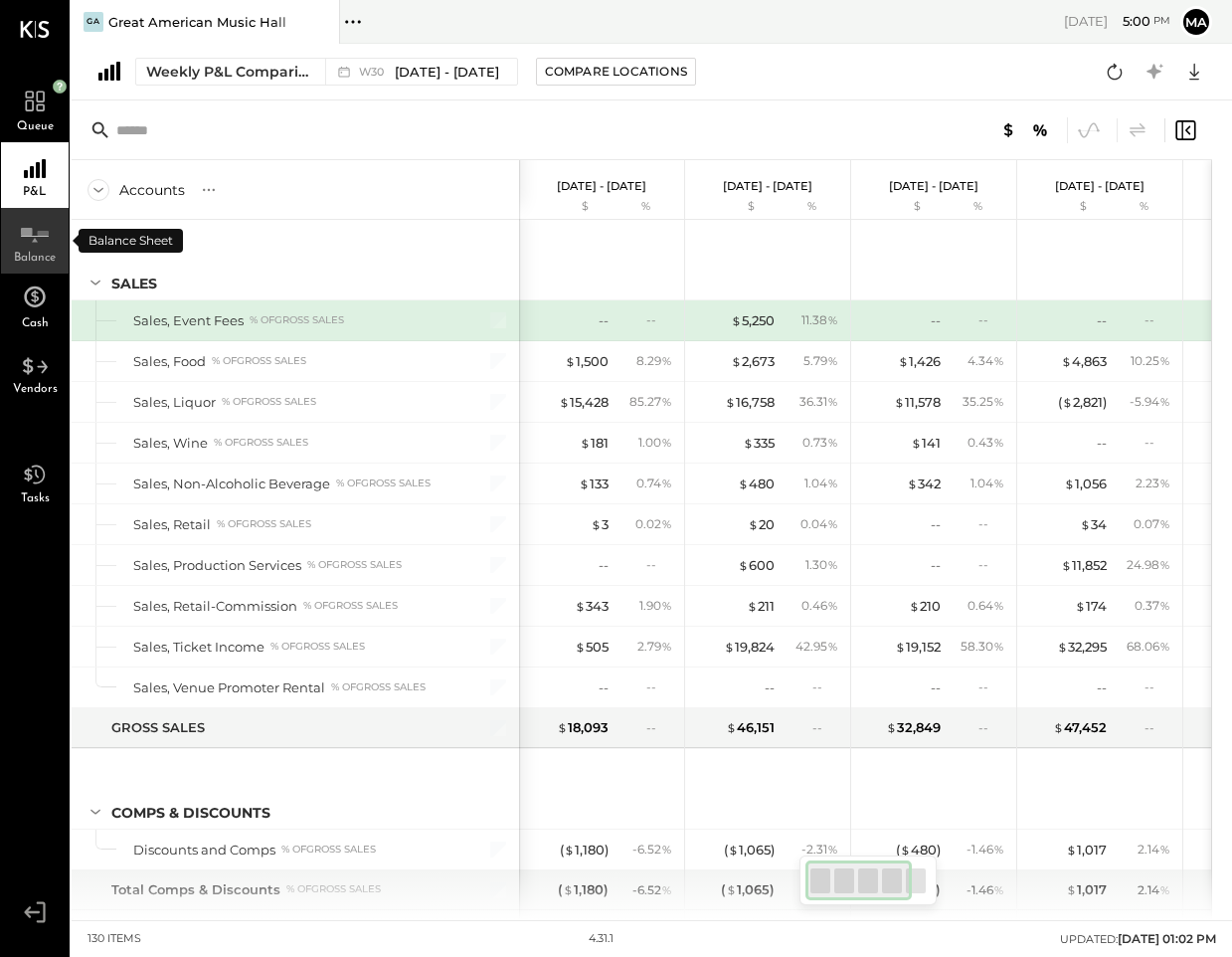 click on "Balance" at bounding box center (35, 241) 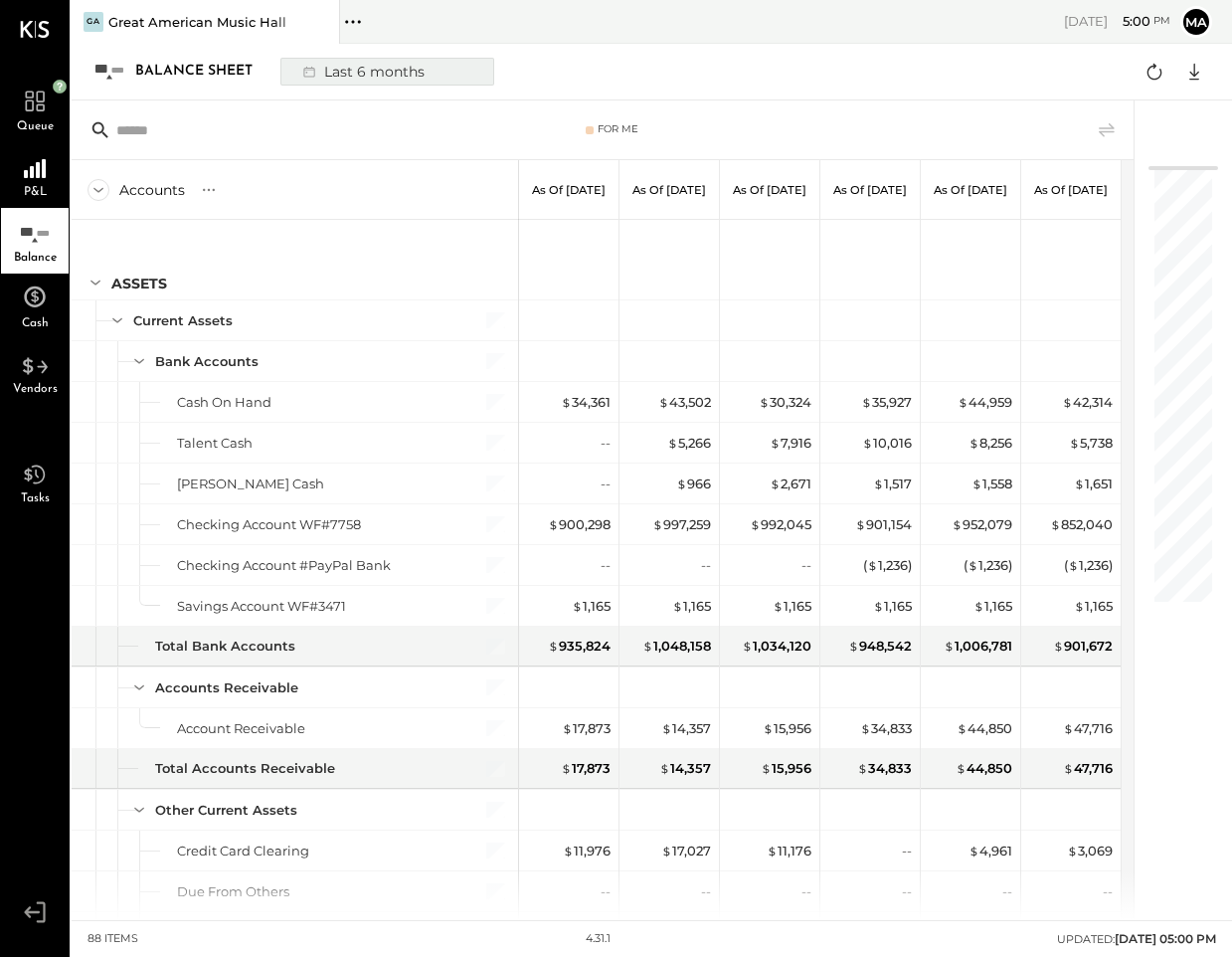 click on "Last 6 months" at bounding box center (362, 72) 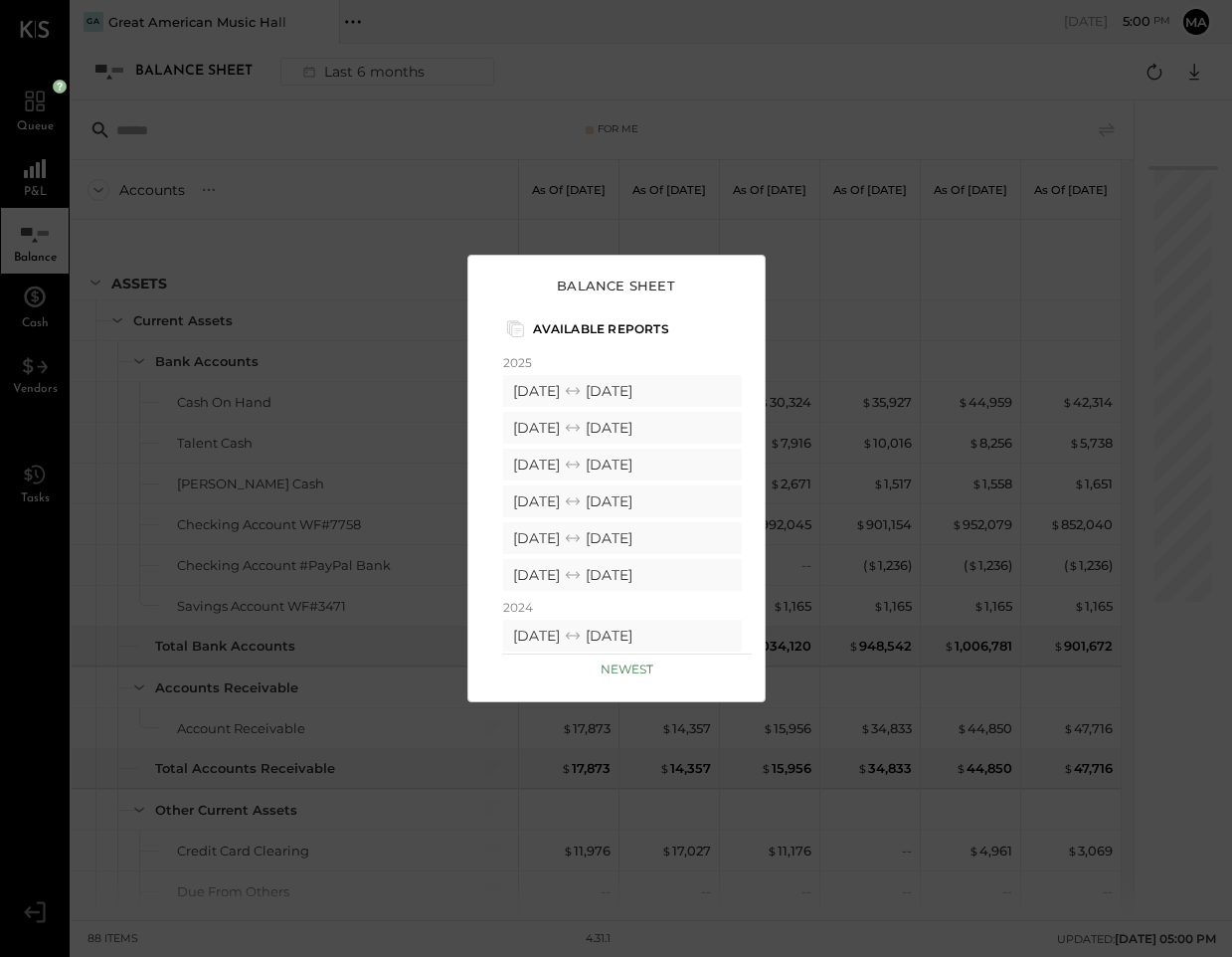 scroll, scrollTop: 161, scrollLeft: 0, axis: vertical 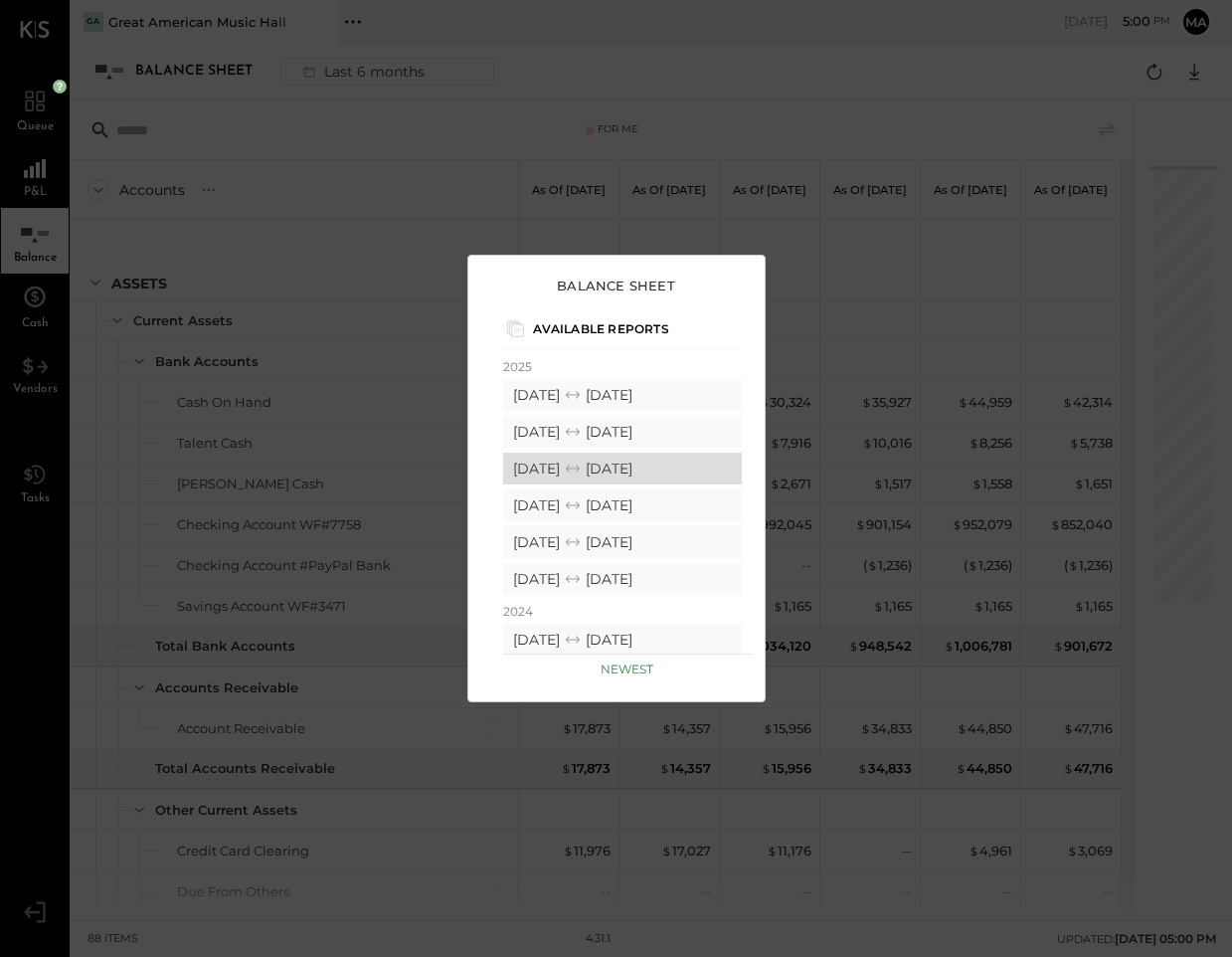 click on "04/01/2025 04/30/2025" at bounding box center (622, 469) 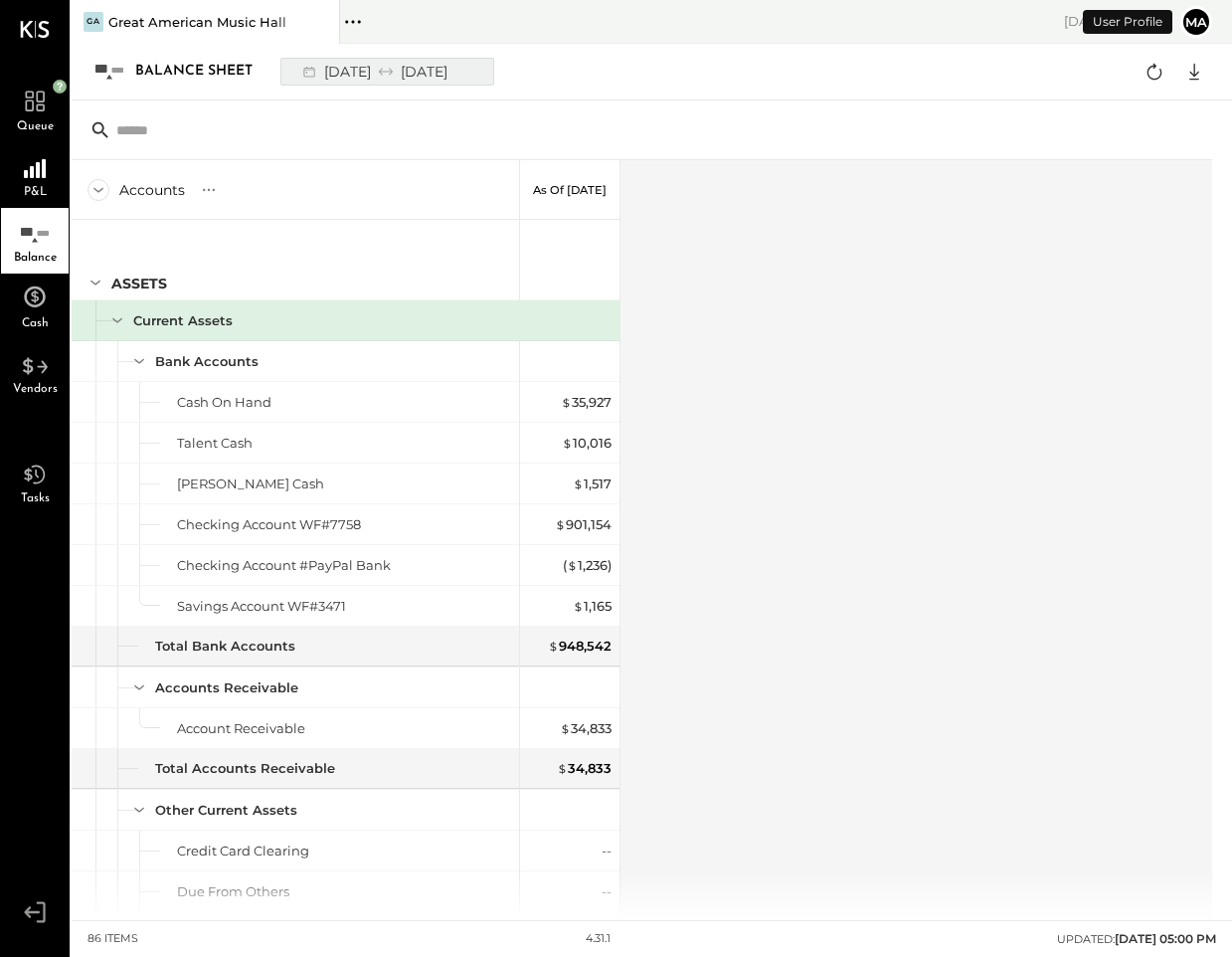 click on "04/01/2025 04/30/2025" at bounding box center (373, 72) 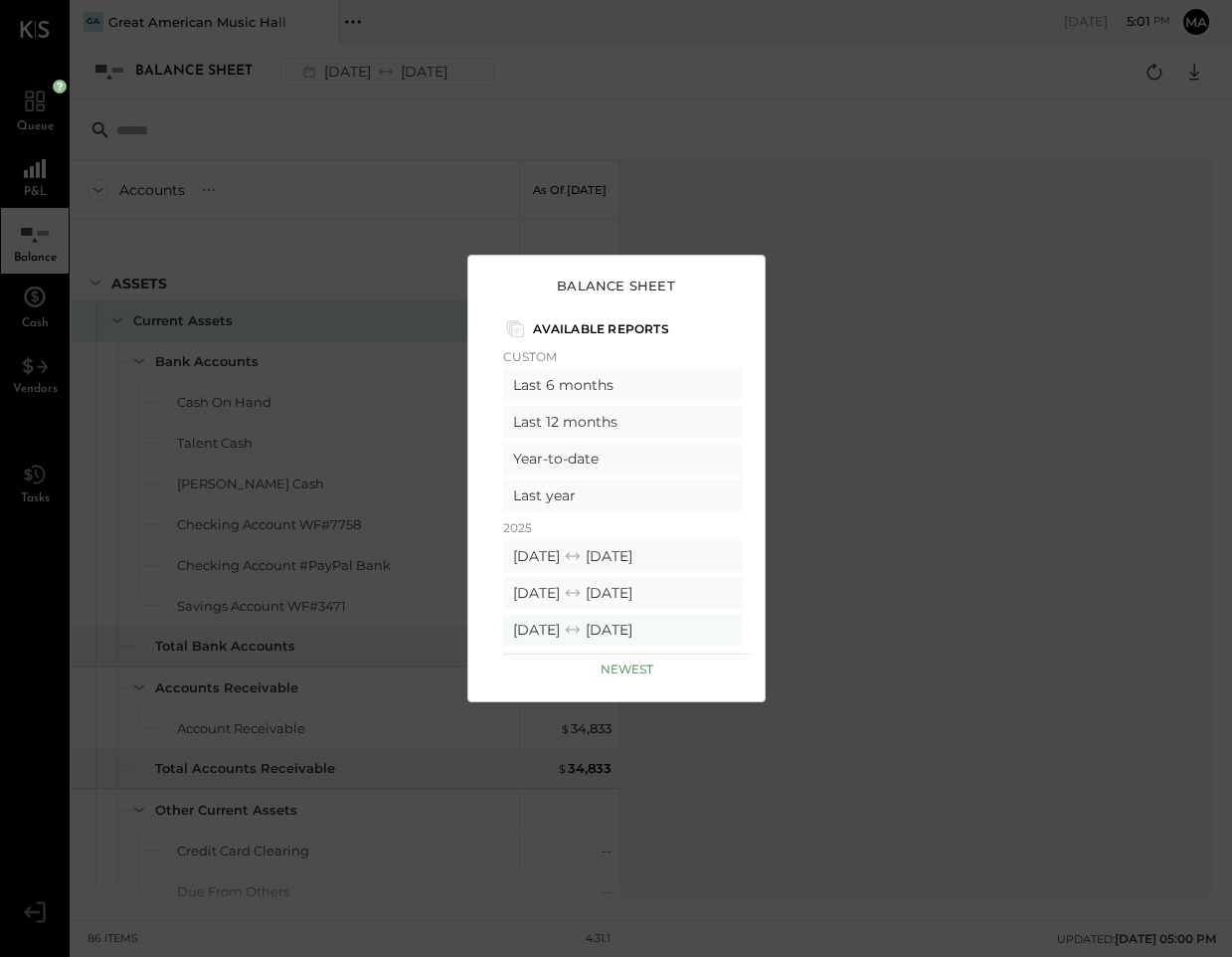click on "Balance Sheet Available Reports Custom Last 6 months Last 12 months Year-to-date Last year 2025 06/01/2025 06/30/2025 05/01/2025 05/31/2025 04/01/2025 04/30/2025 03/01/2025 03/31/2025 02/01/2025 02/28/2025 01/01/2025 01/31/2025 2024 12/01/2024 12/31/2024 11/01/2024 11/30/2024 10/01/2024 10/31/2024 09/01/2024 09/30/2024 08/01/2024 08/31/2024 07/01/2024 07/31/2024 06/01/2024 06/30/2024 05/01/2024 05/31/2024 04/01/2024 04/30/2024 03/01/2024 03/31/2024 02/01/2024 02/29/2024 01/01/2024 01/31/2024 2023 12/01/2023 12/31/2023 11/01/2023 11/30/2023 10/01/2023 10/31/2023 09/01/2023 09/30/2023 08/01/2023 08/31/2023 07/01/2023 07/31/2023 06/01/2023 06/30/2023 05/01/2023 05/31/2023 04/01/2023 04/30/2023 03/01/2023 03/31/2023 02/01/2023 02/28/2023 01/01/2023 01/31/2023 2022 12/01/2022 12/31/2022 11/01/2022 11/30/2022 10/01/2022 10/31/2022 09/01/2022 09/30/2022 08/01/2022 08/31/2022 07/01/2022 07/31/2022 06/01/2022 06/30/2022 05/01/2022 05/31/2022 04/01/2022 04/30/2022 03/01/2022 03/31/2022 02/01/2022 02/28/2022 01/01/2022" at bounding box center (616, 478) 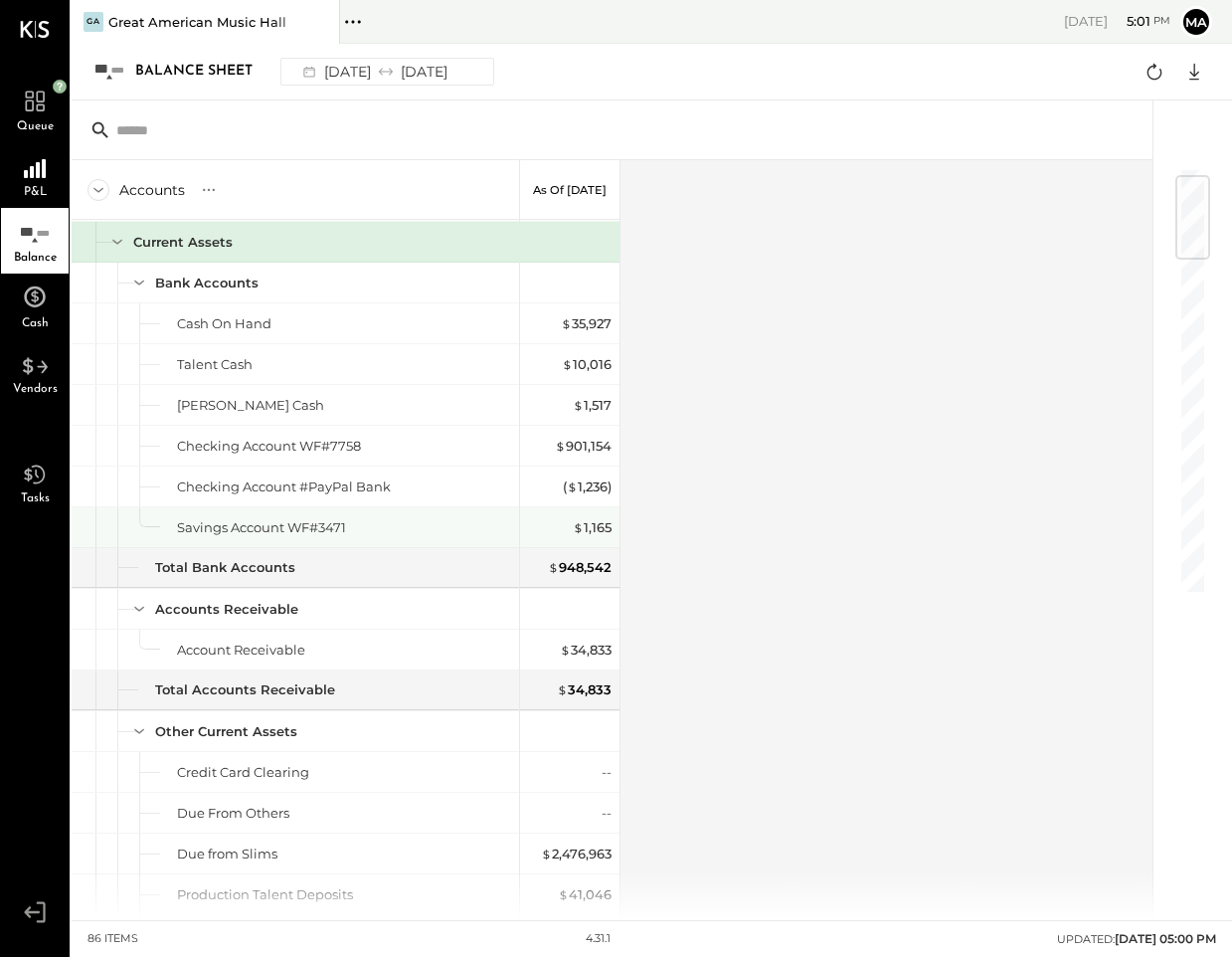 scroll, scrollTop: 0, scrollLeft: 0, axis: both 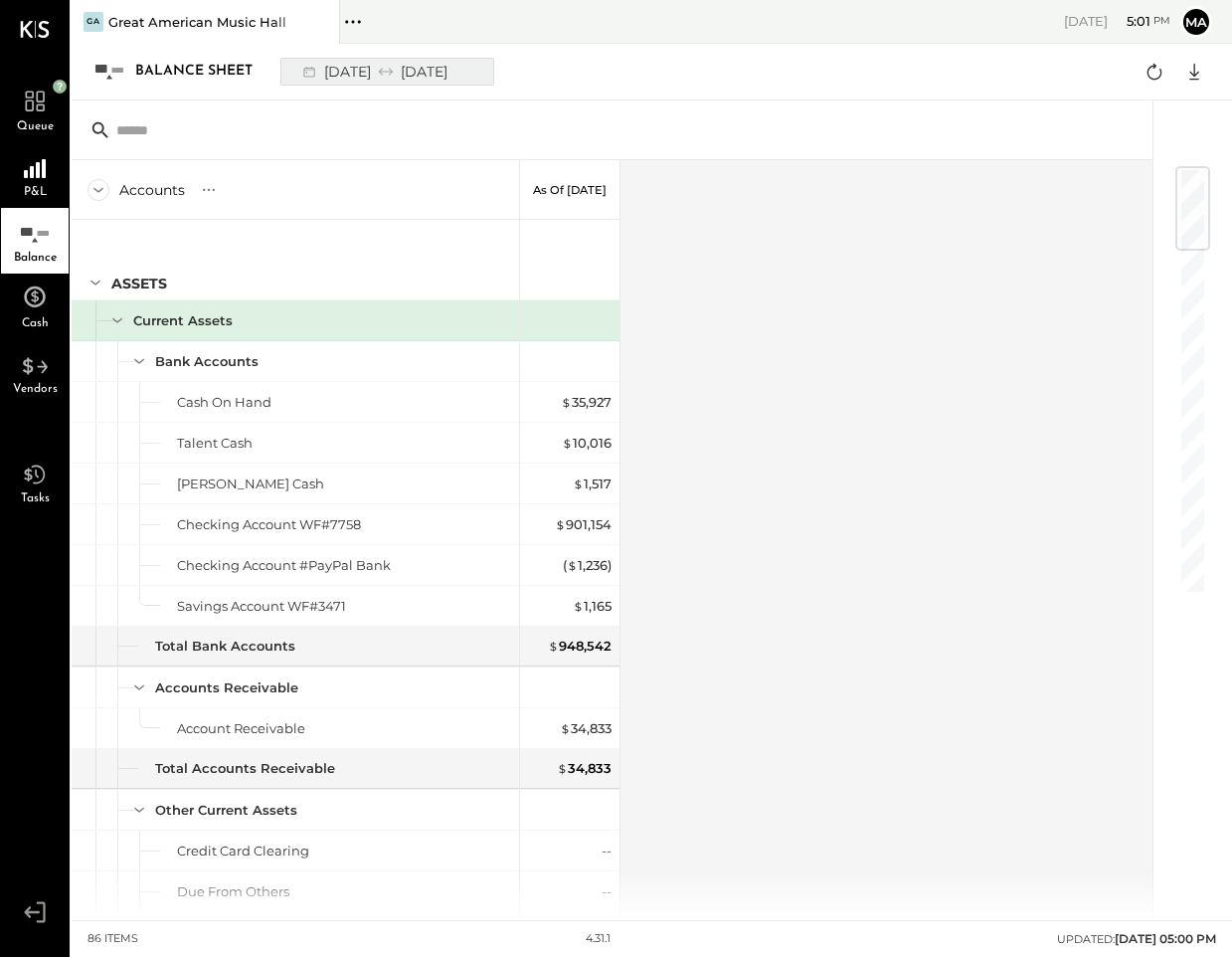 click on "04/01/2025 04/30/2025" at bounding box center (373, 72) 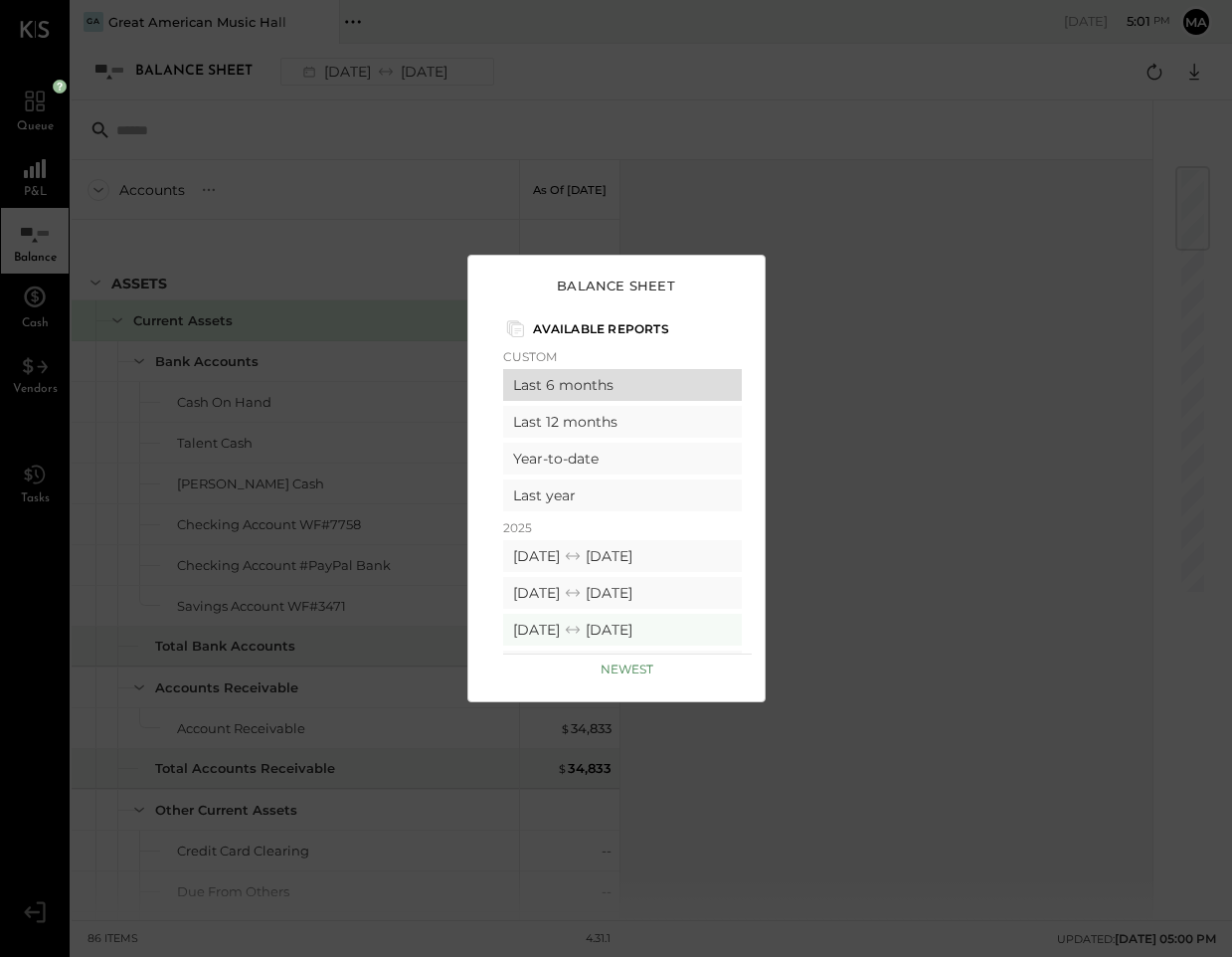 click on "Last 6 months" at bounding box center [622, 385] 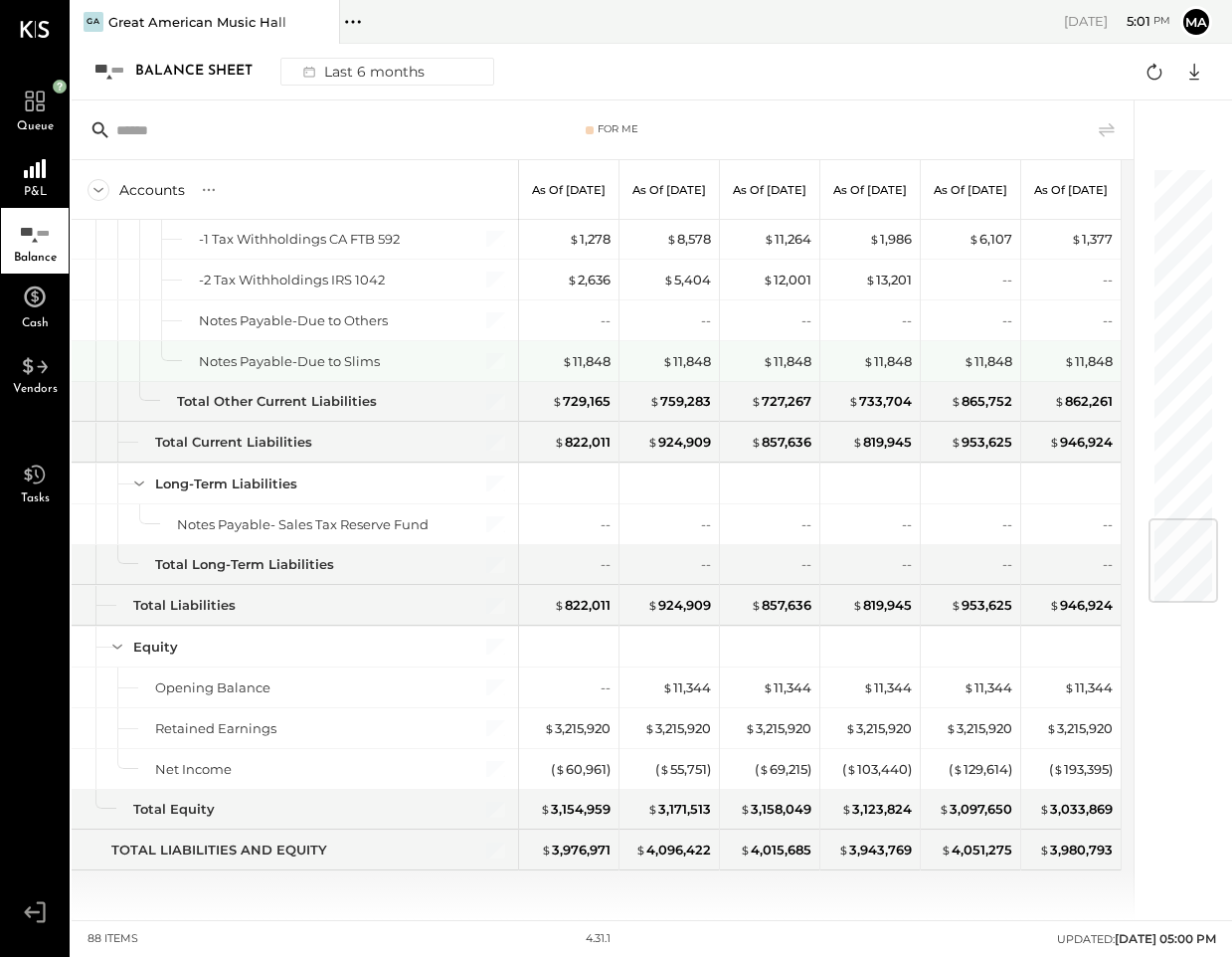 scroll, scrollTop: 2219, scrollLeft: 0, axis: vertical 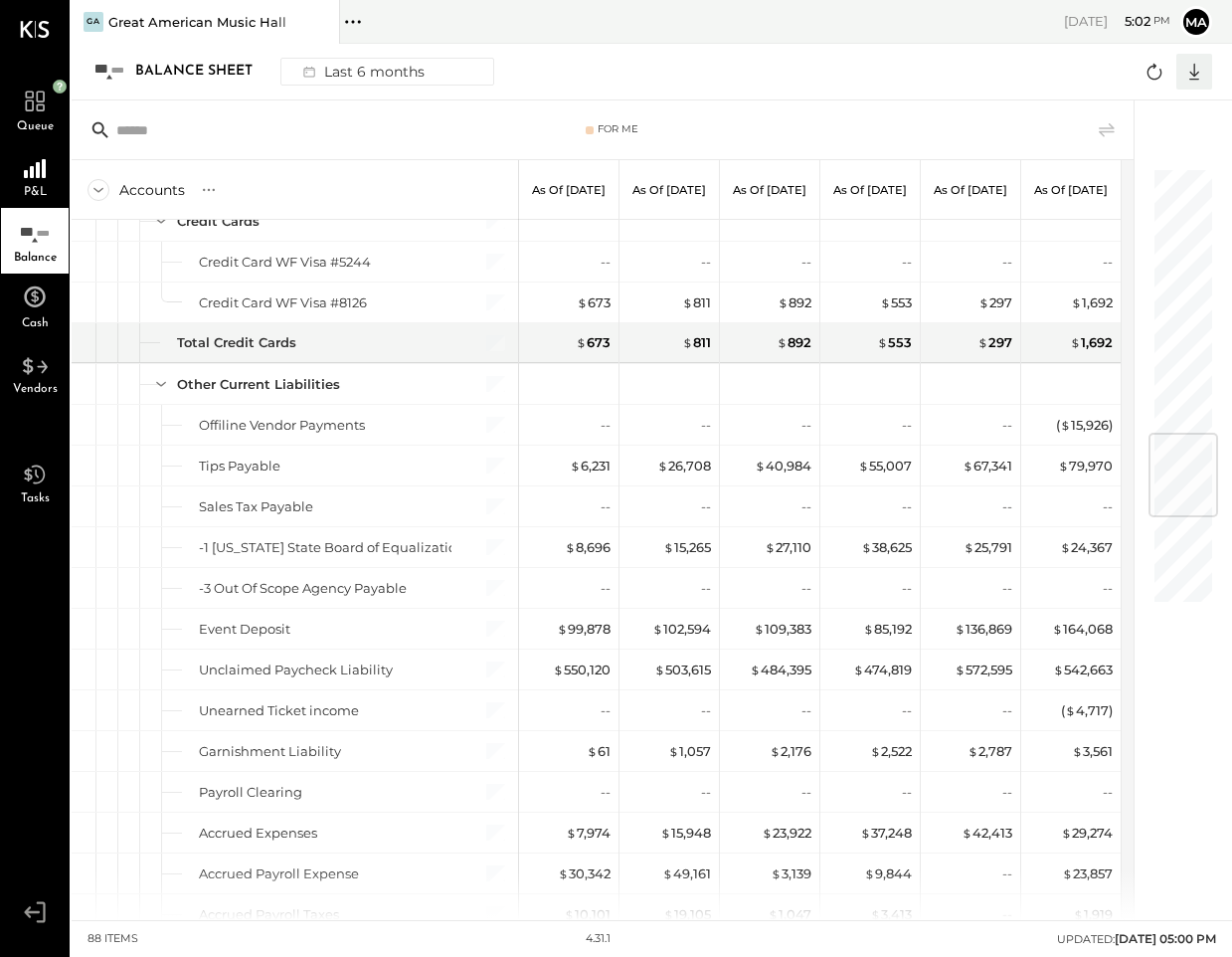 click 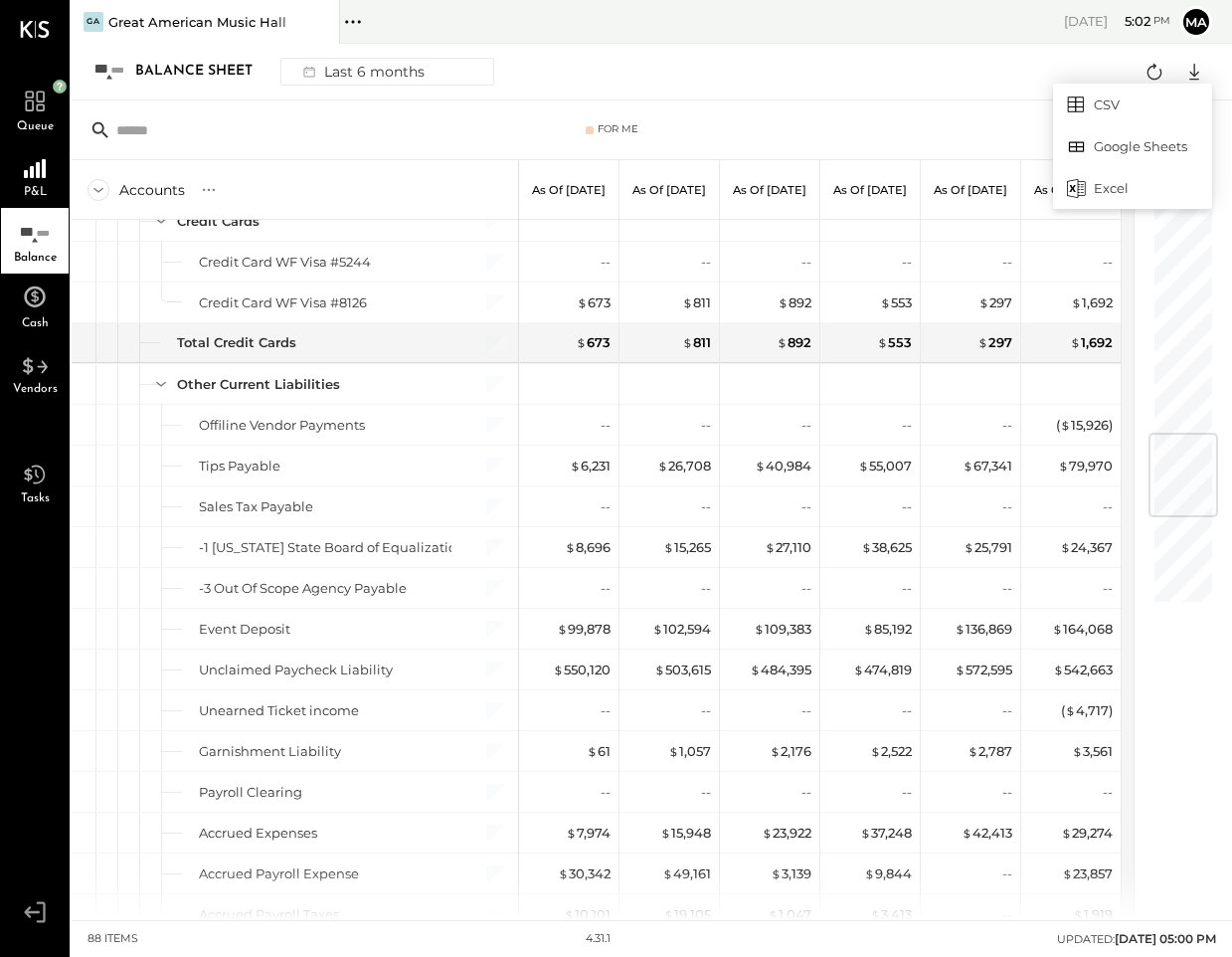 click on "Excel" at bounding box center (1133, 188) 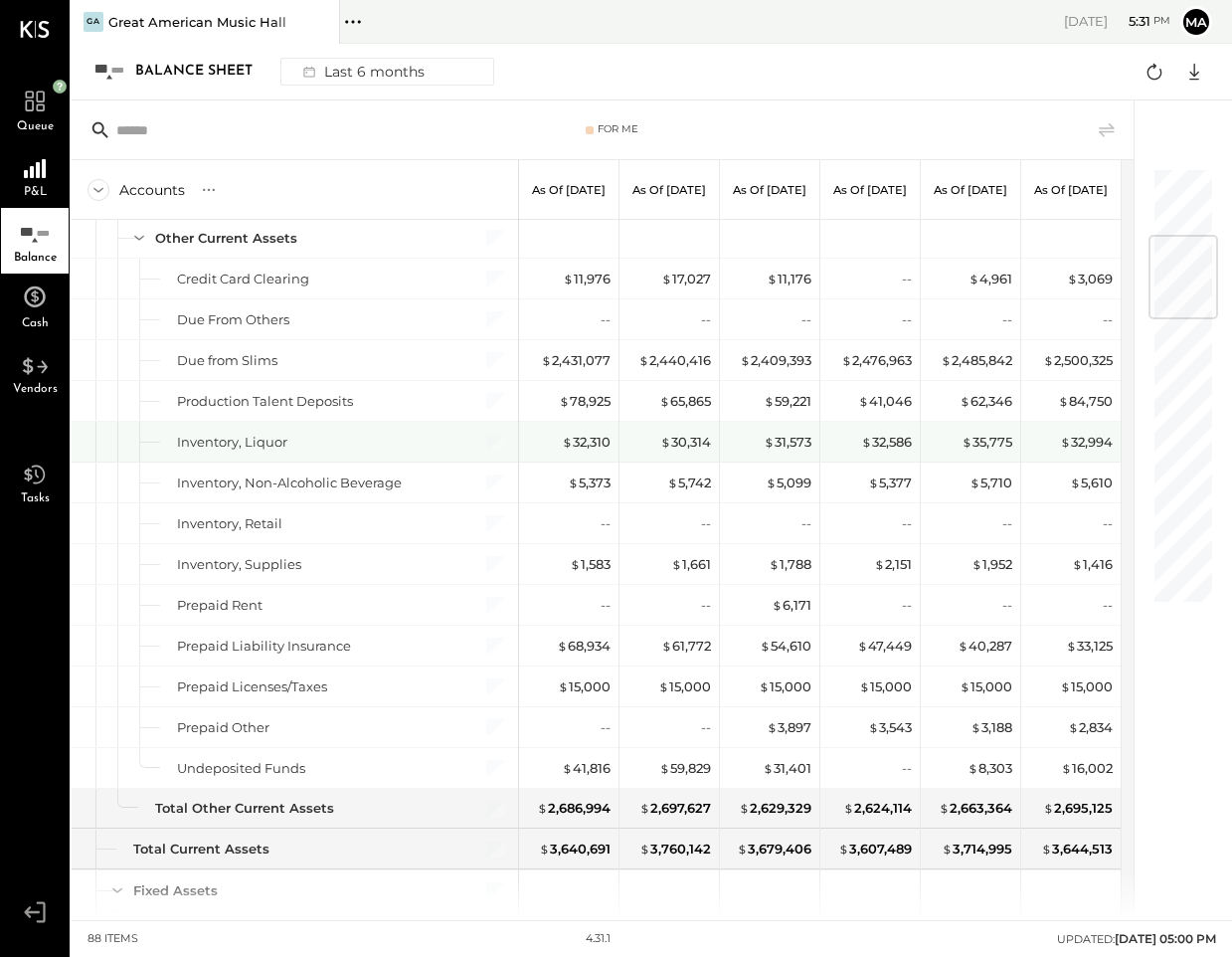 scroll, scrollTop: 0, scrollLeft: 0, axis: both 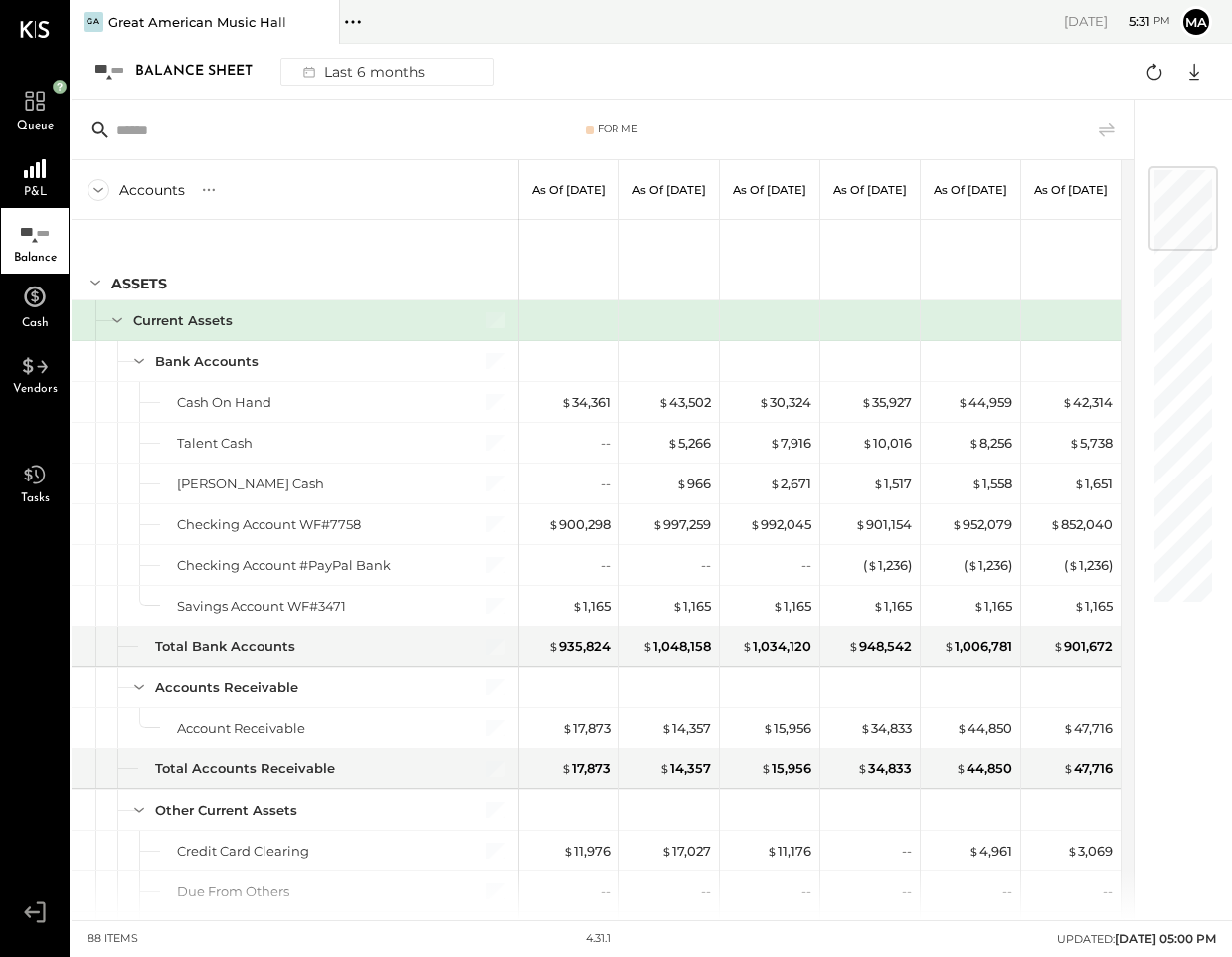 click on "Balance Sheet Last 6 months" at bounding box center [297, 72] 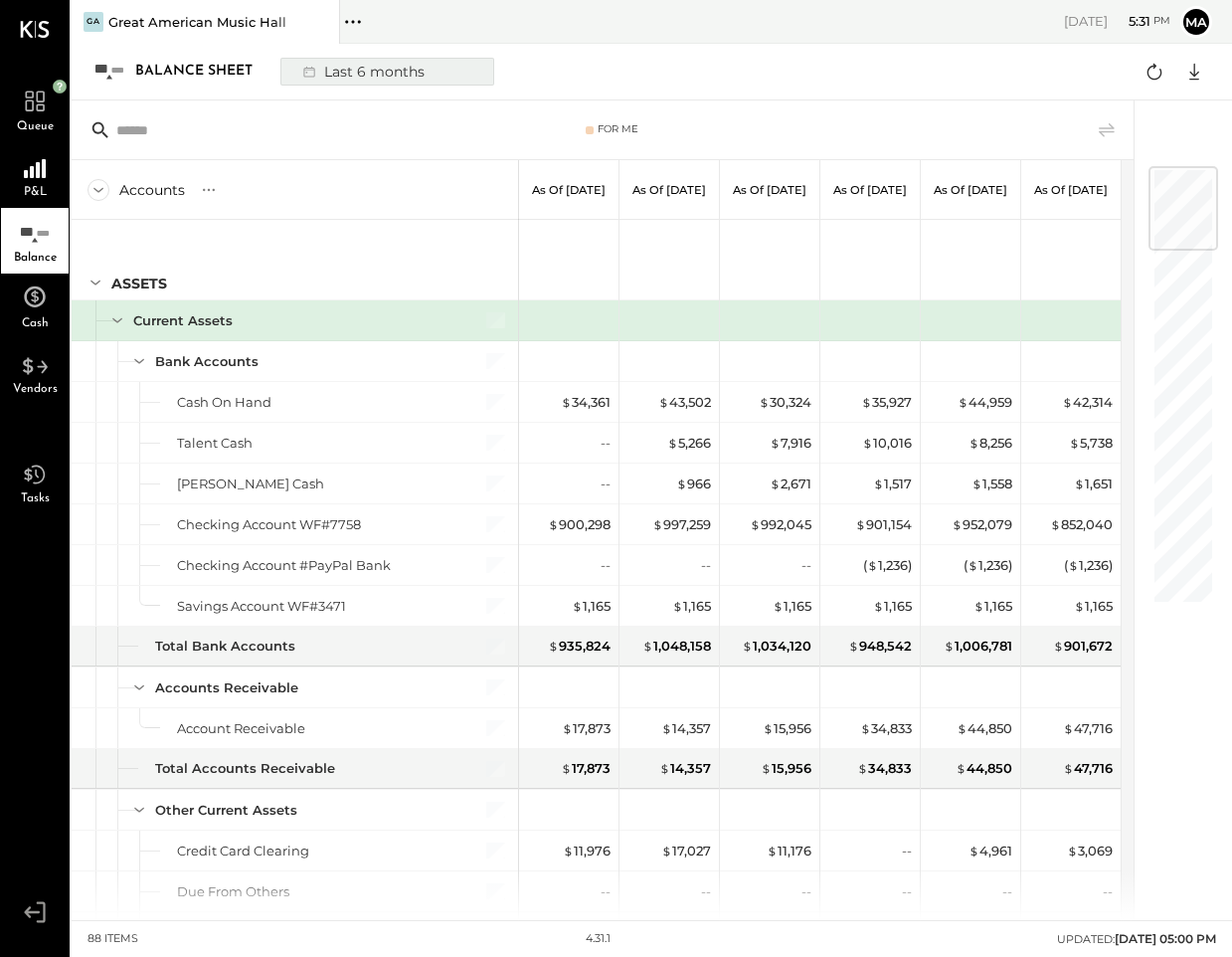 click on "Last 6 months" at bounding box center [362, 72] 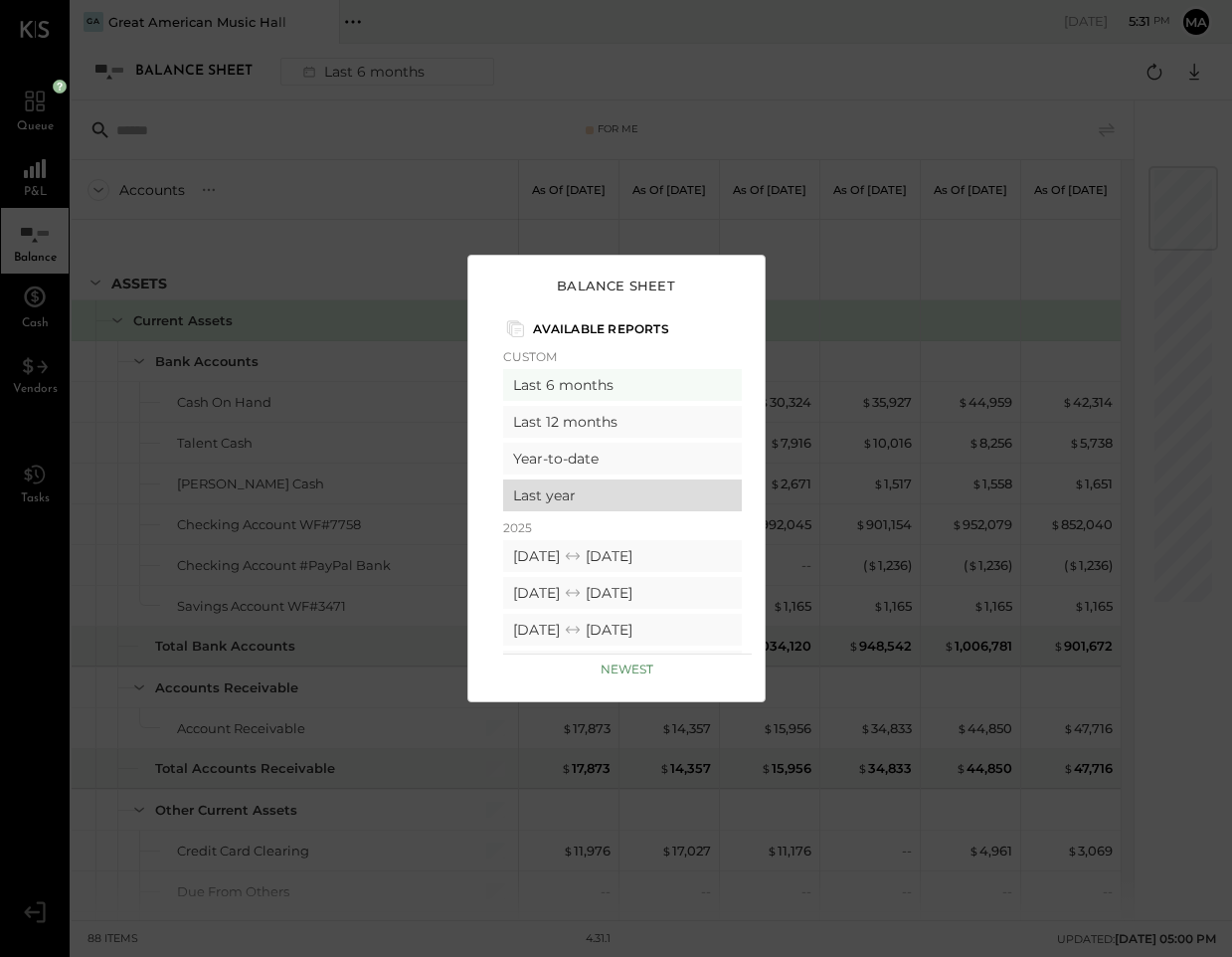 click on "Last year" at bounding box center (622, 495) 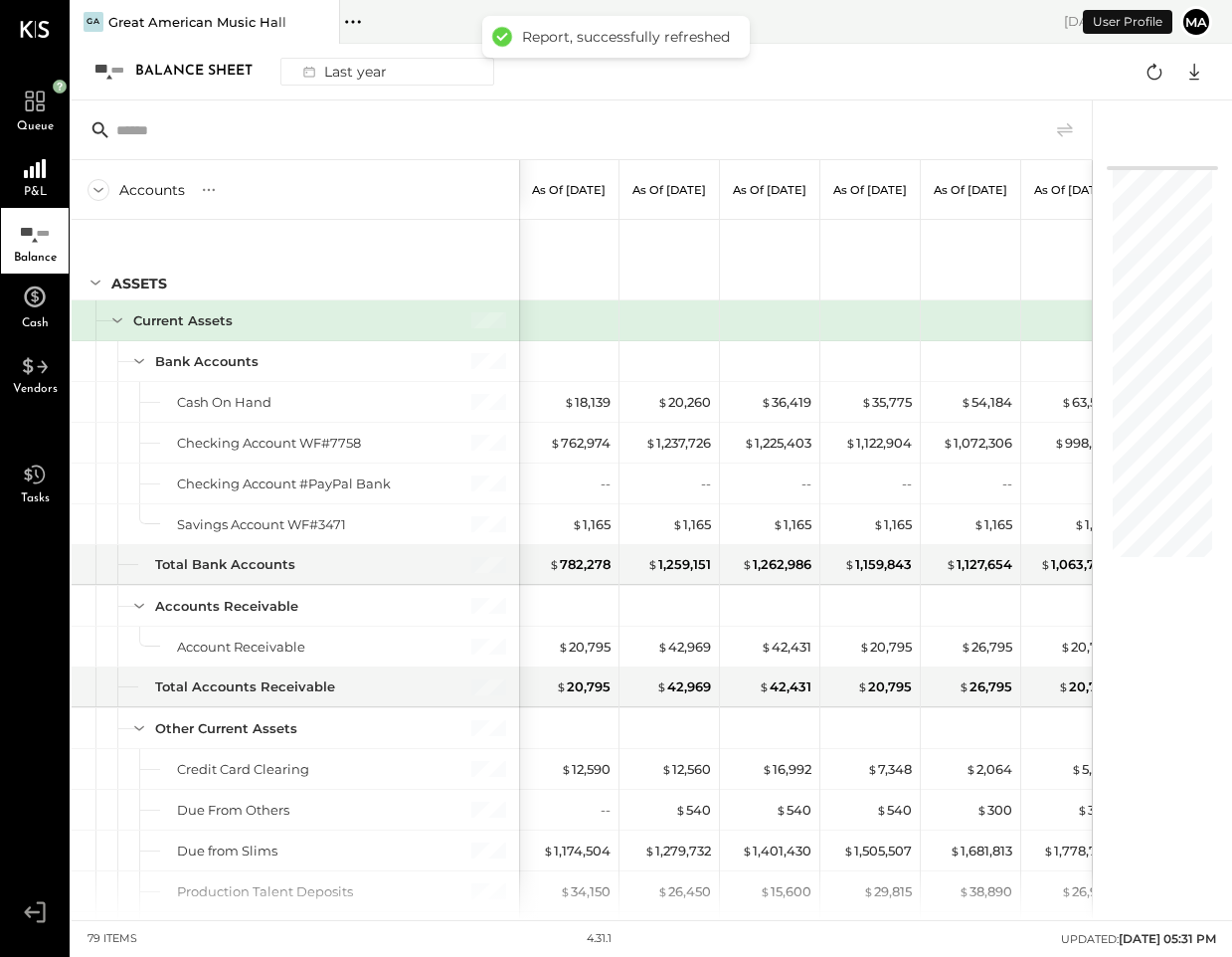 scroll, scrollTop: 2219, scrollLeft: 0, axis: vertical 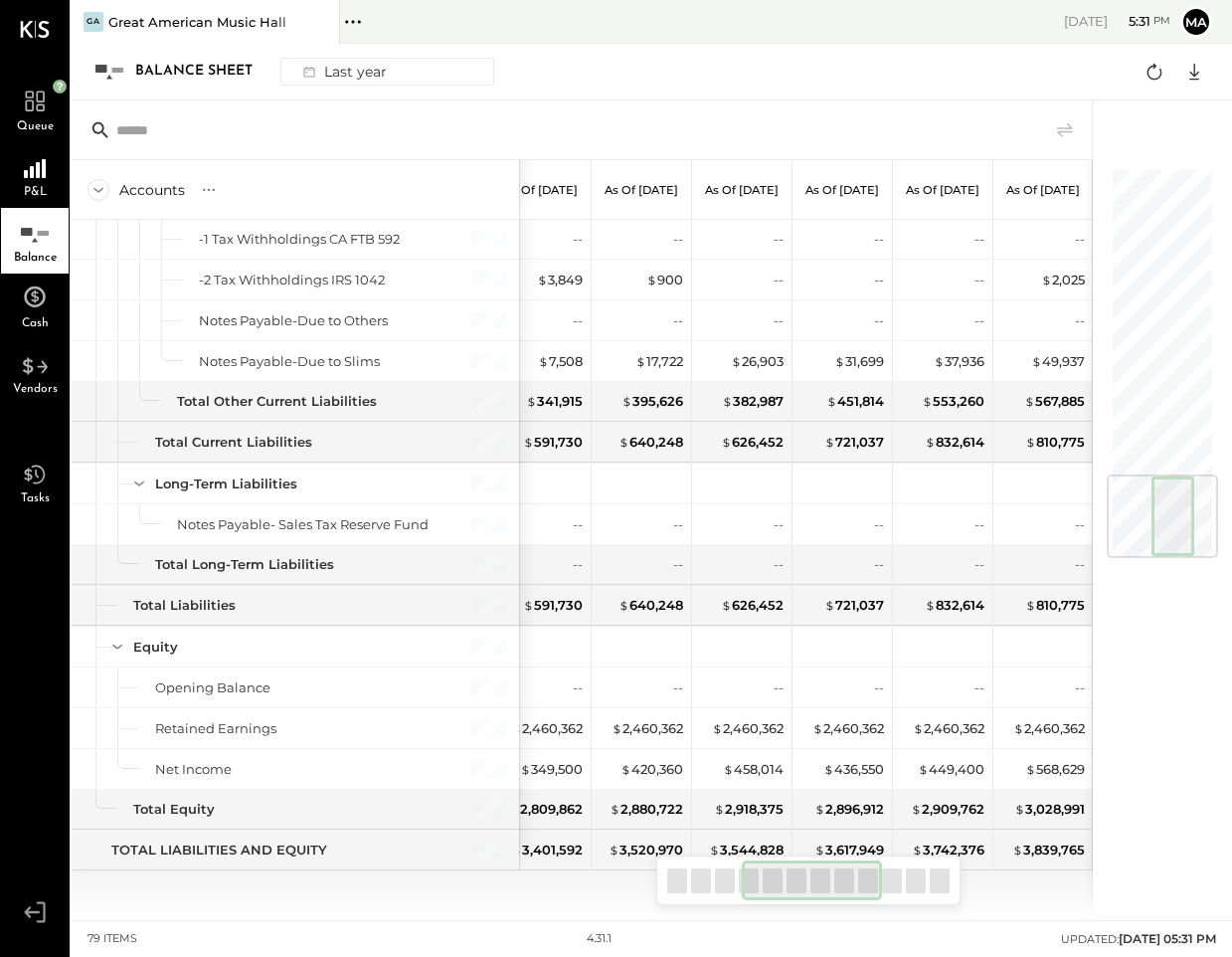 click at bounding box center (1162, 516) 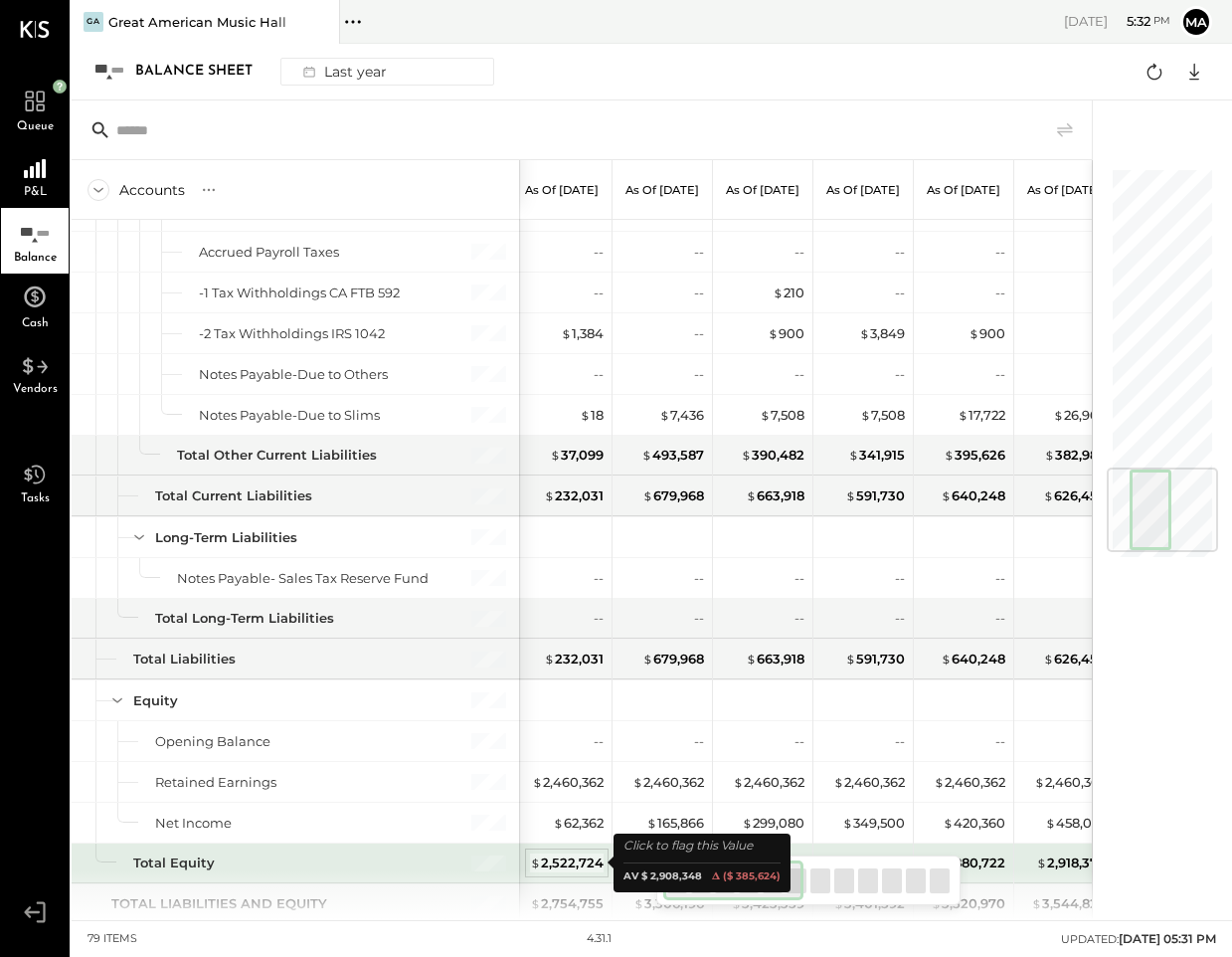 scroll, scrollTop: 2569, scrollLeft: 0, axis: vertical 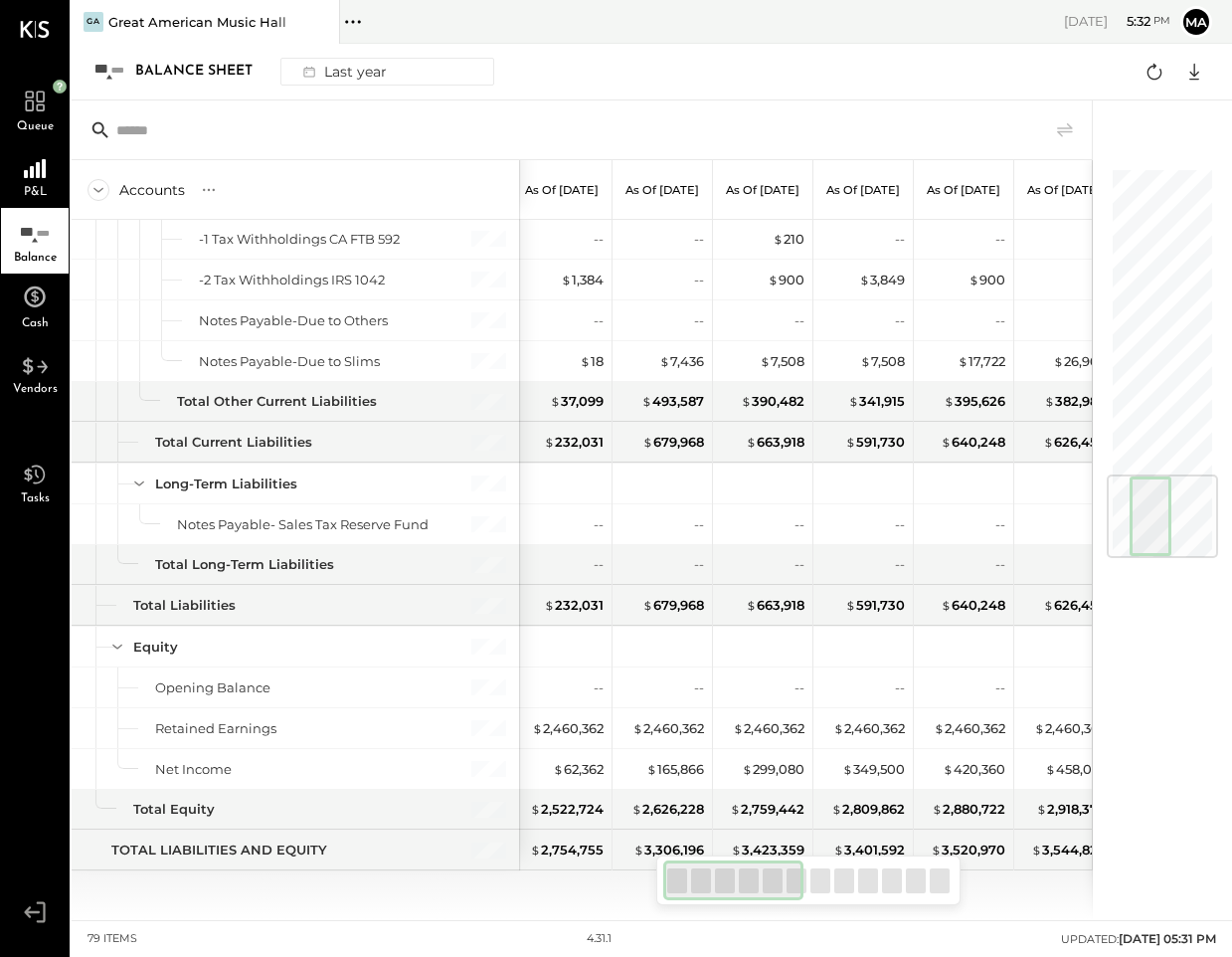 click at bounding box center (820, 880) 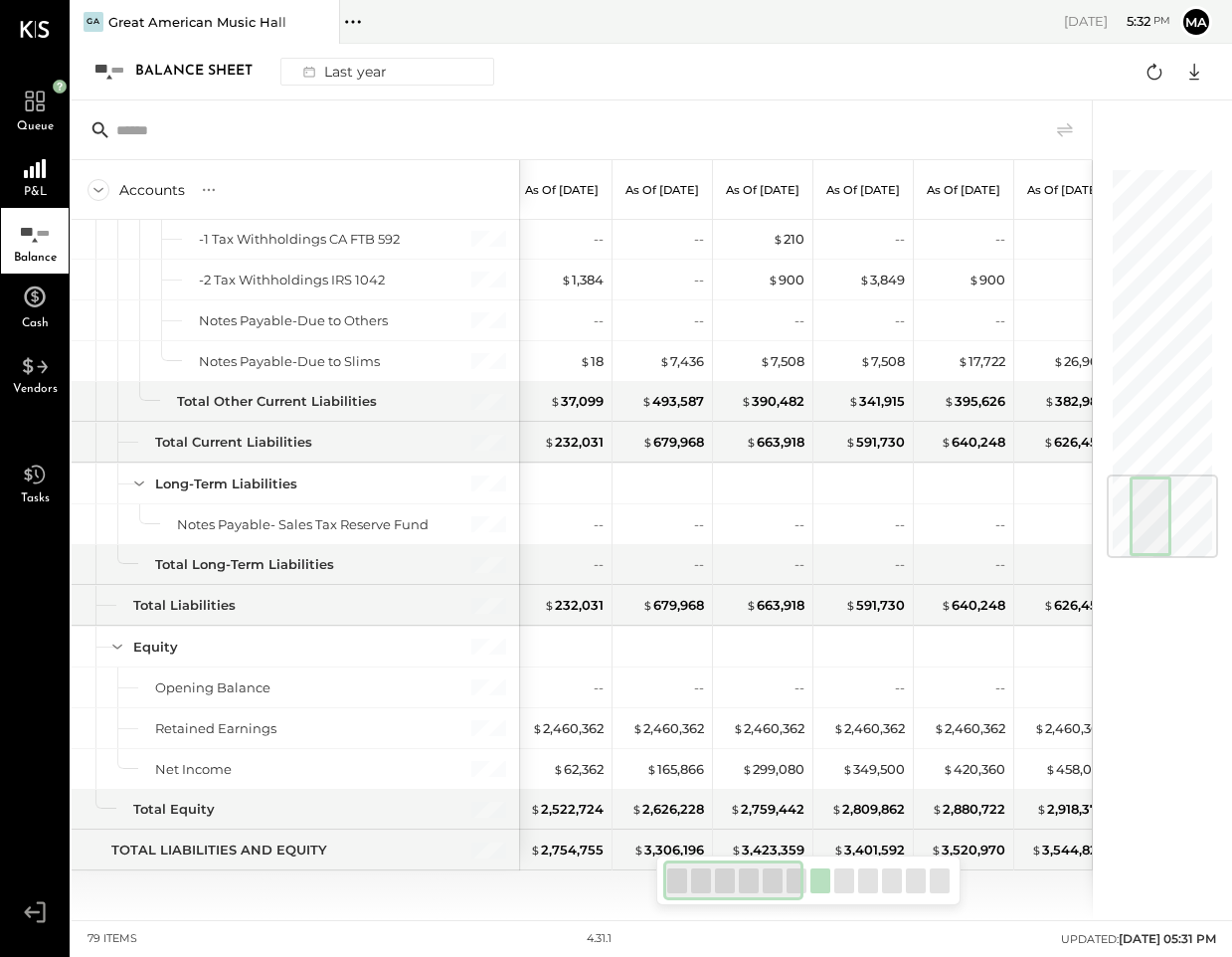 scroll, scrollTop: 0, scrollLeft: 118, axis: horizontal 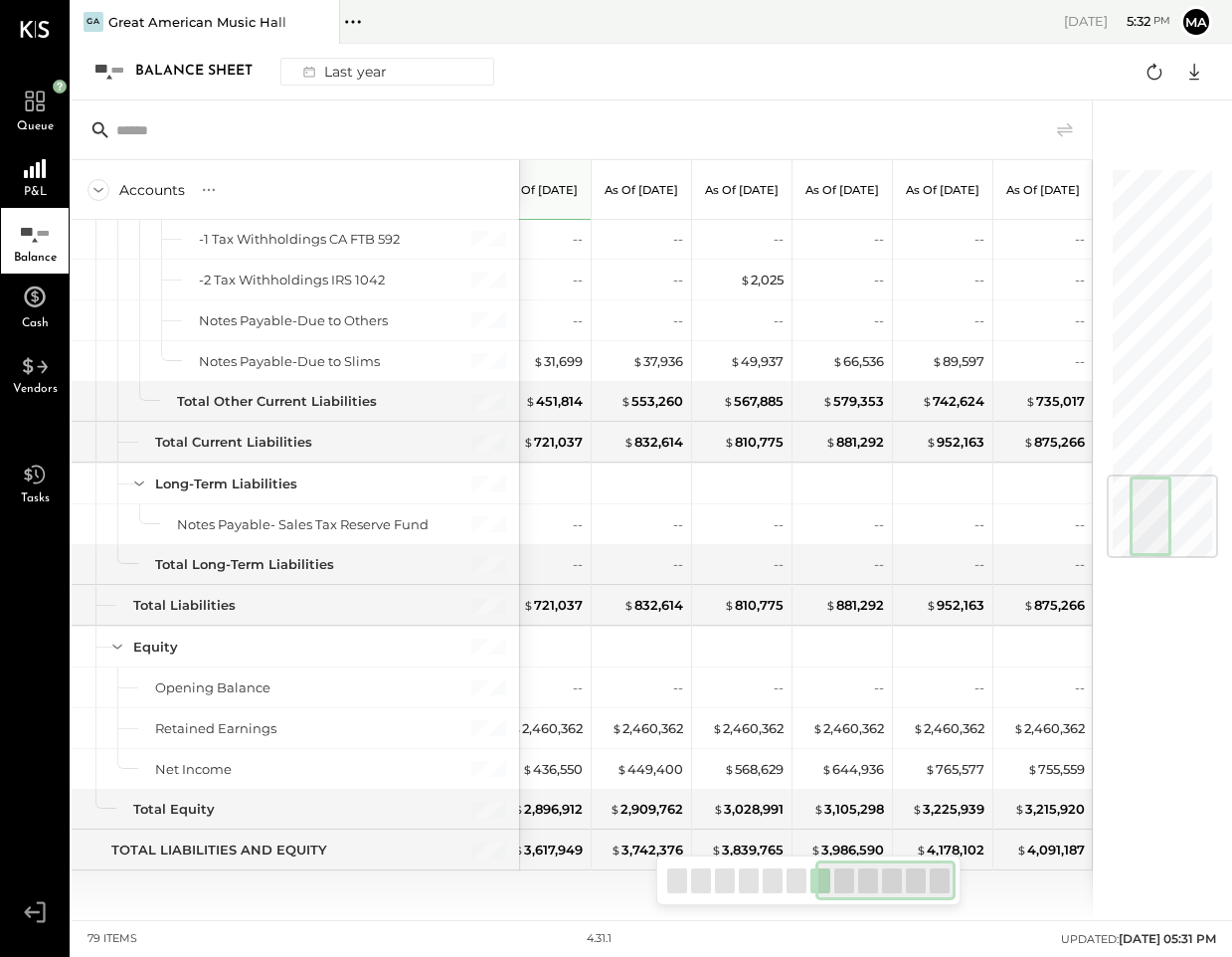 drag, startPoint x: 815, startPoint y: 886, endPoint x: 1025, endPoint y: 904, distance: 210.77002 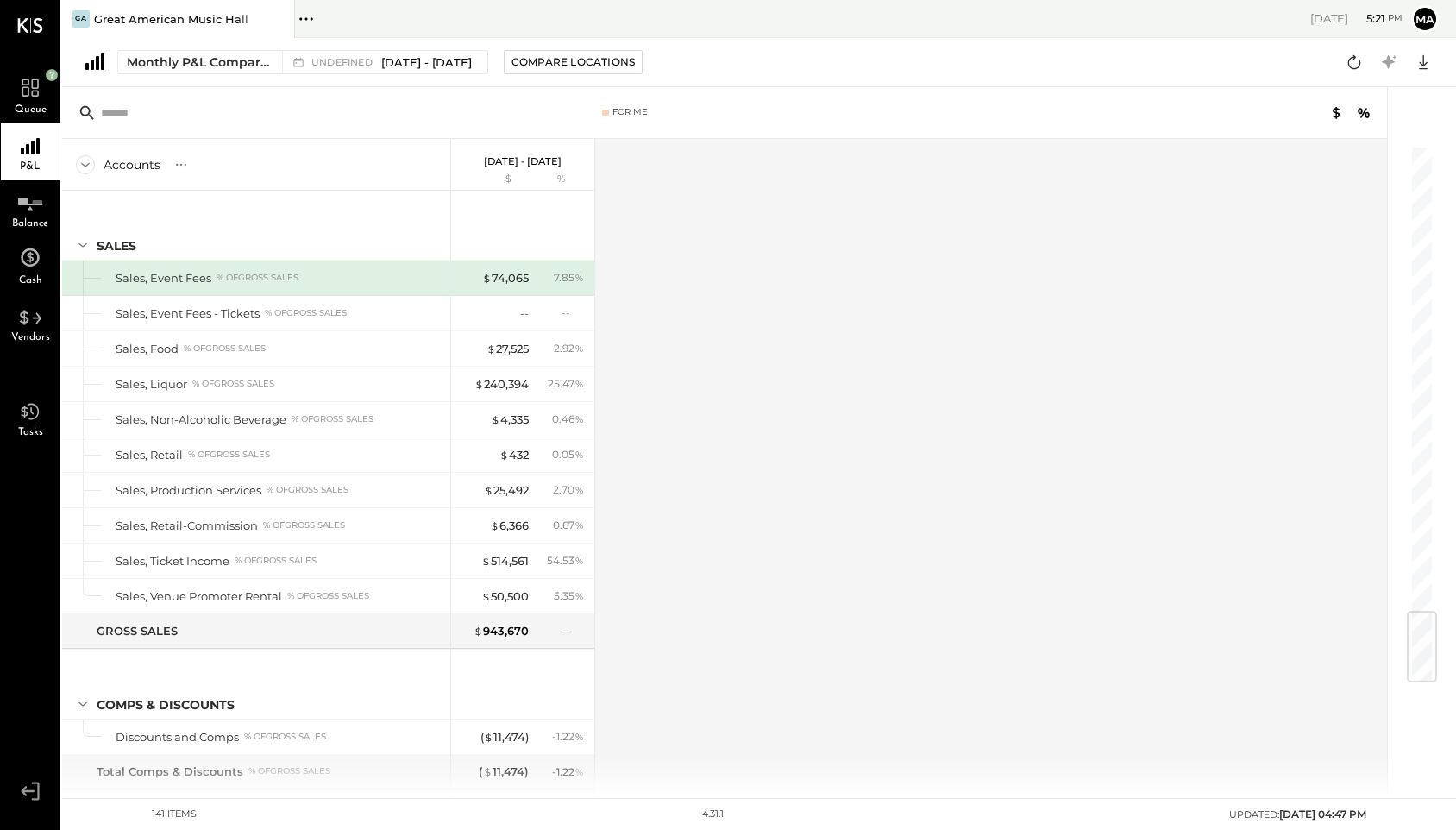 scroll, scrollTop: 0, scrollLeft: 0, axis: both 